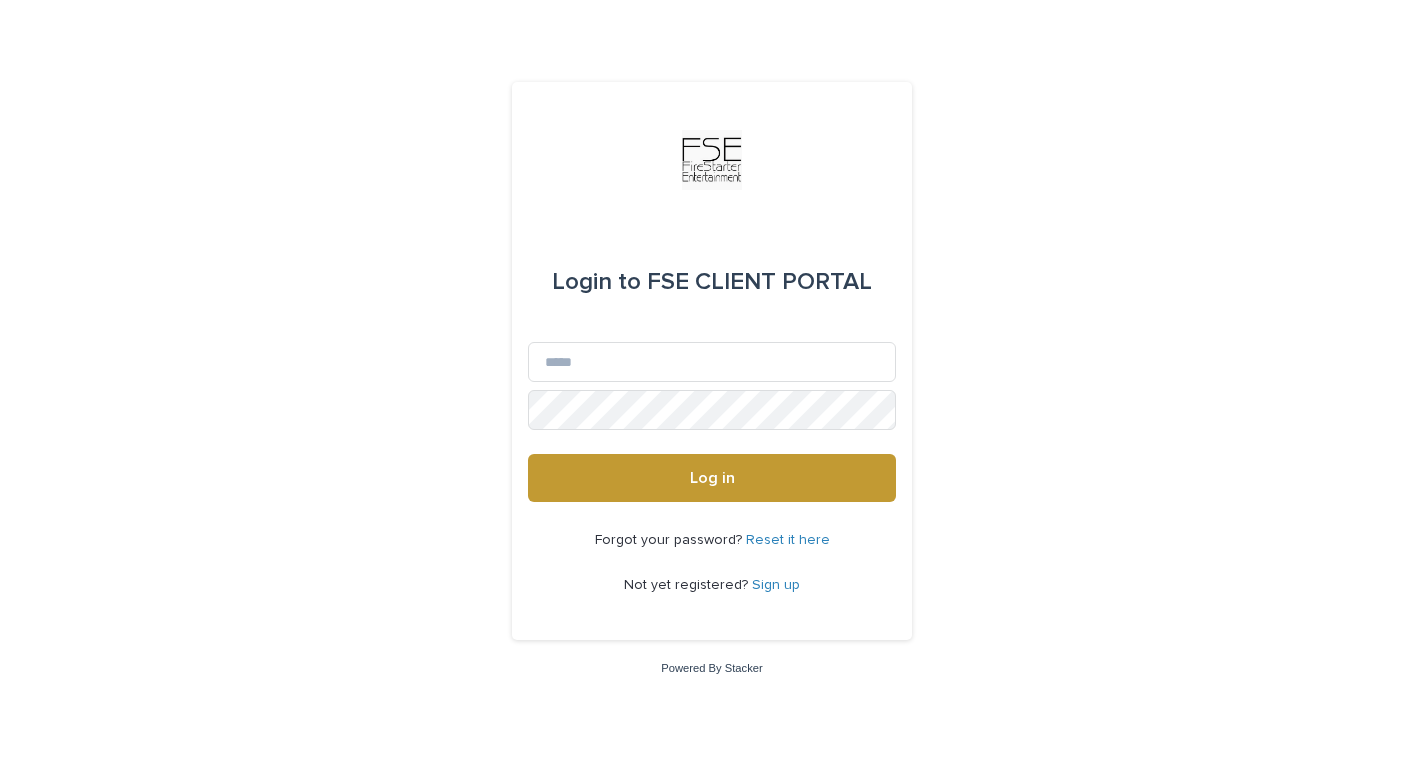 scroll, scrollTop: 0, scrollLeft: 0, axis: both 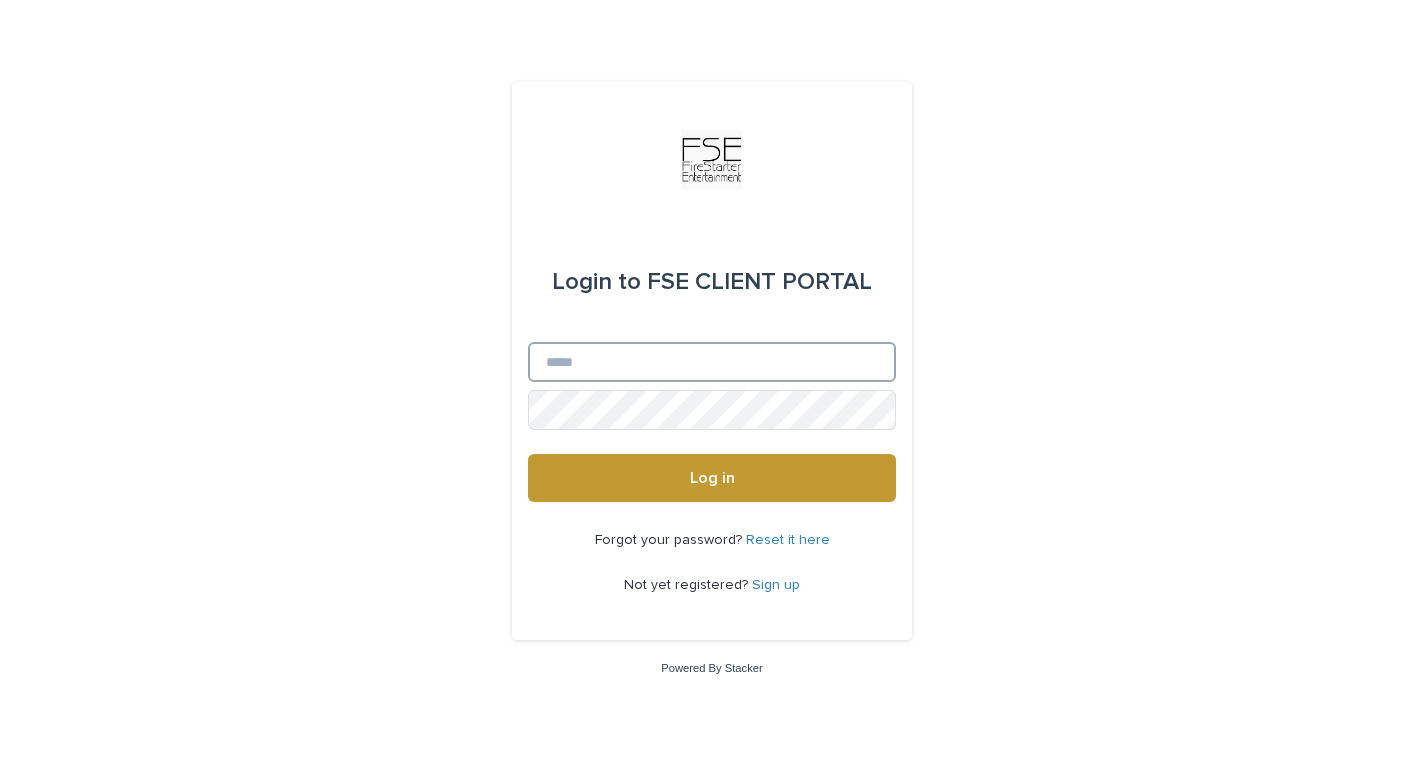 type on "**********" 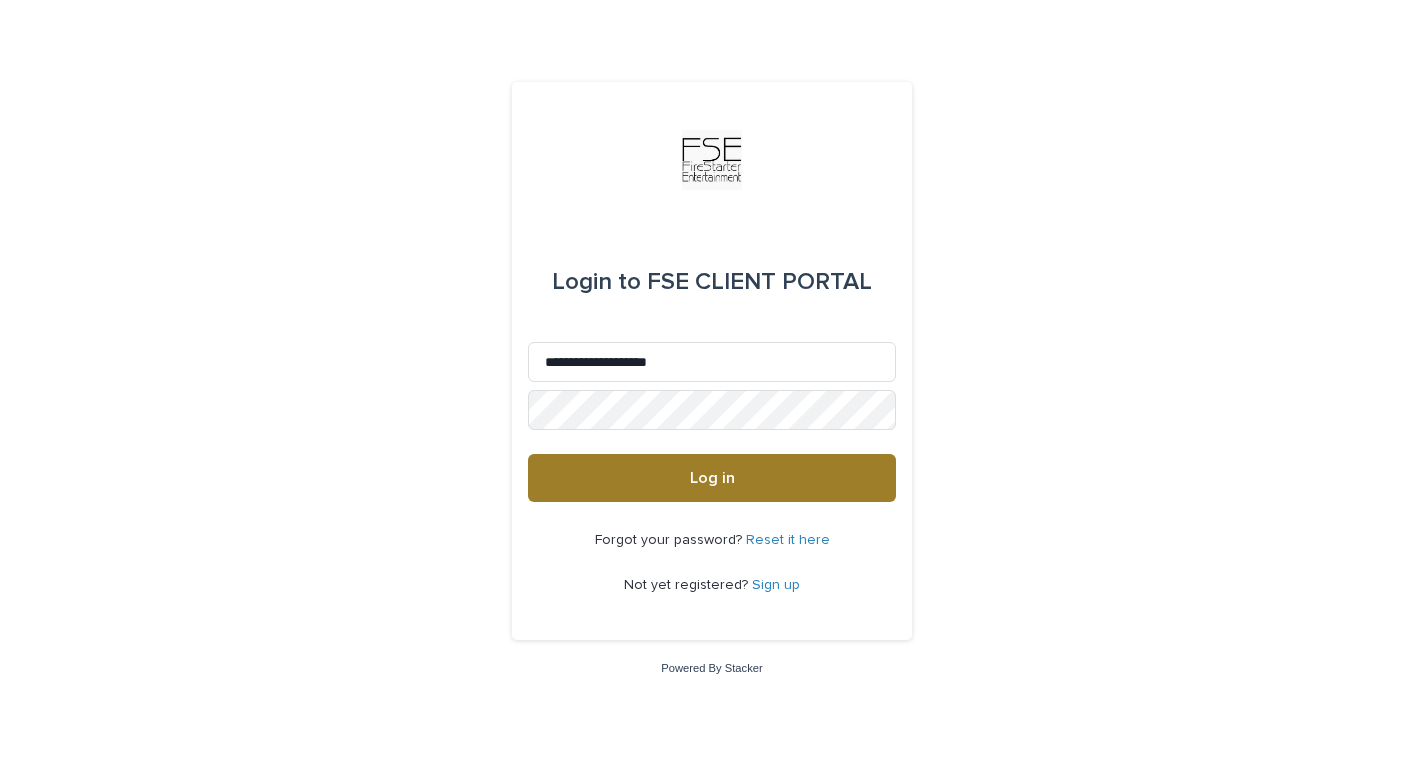 click on "Log in" at bounding box center [712, 478] 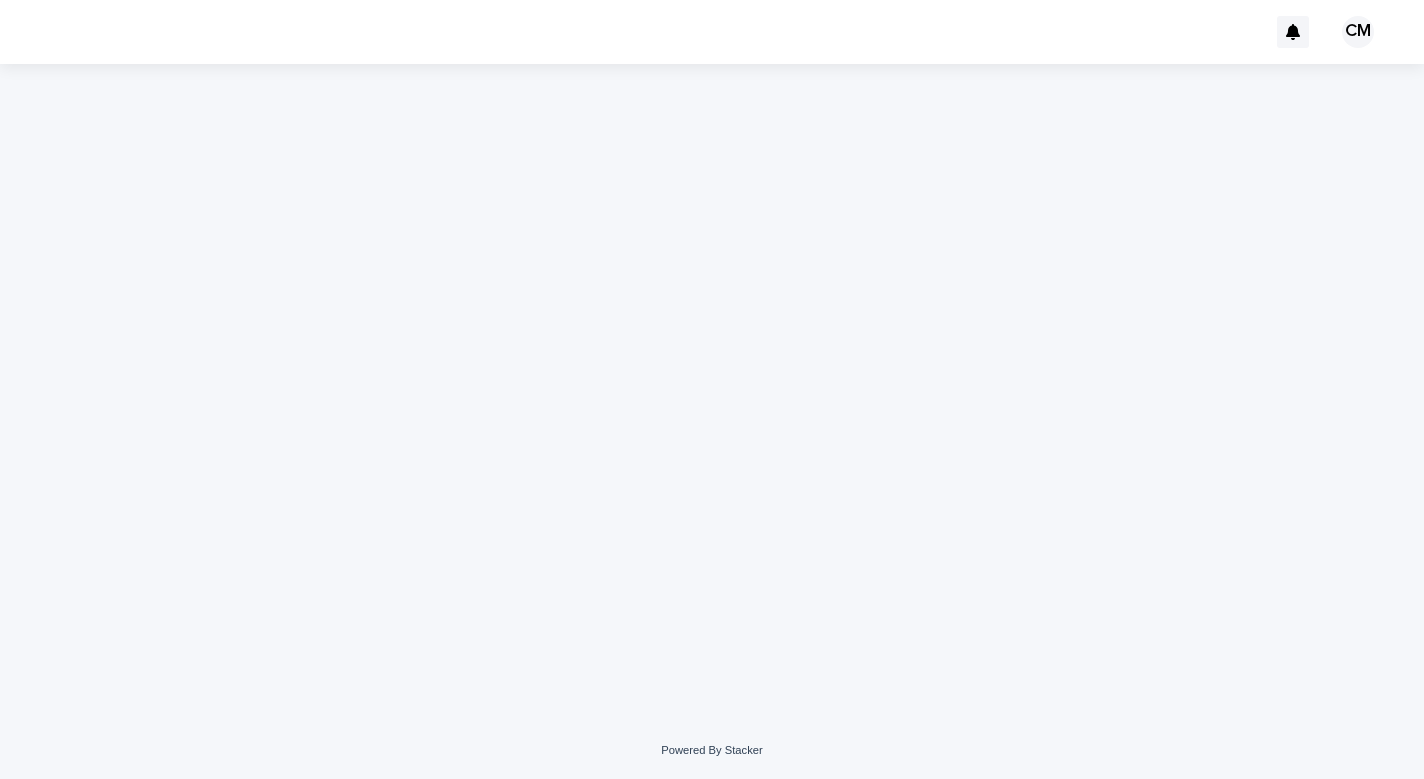 scroll, scrollTop: 0, scrollLeft: 0, axis: both 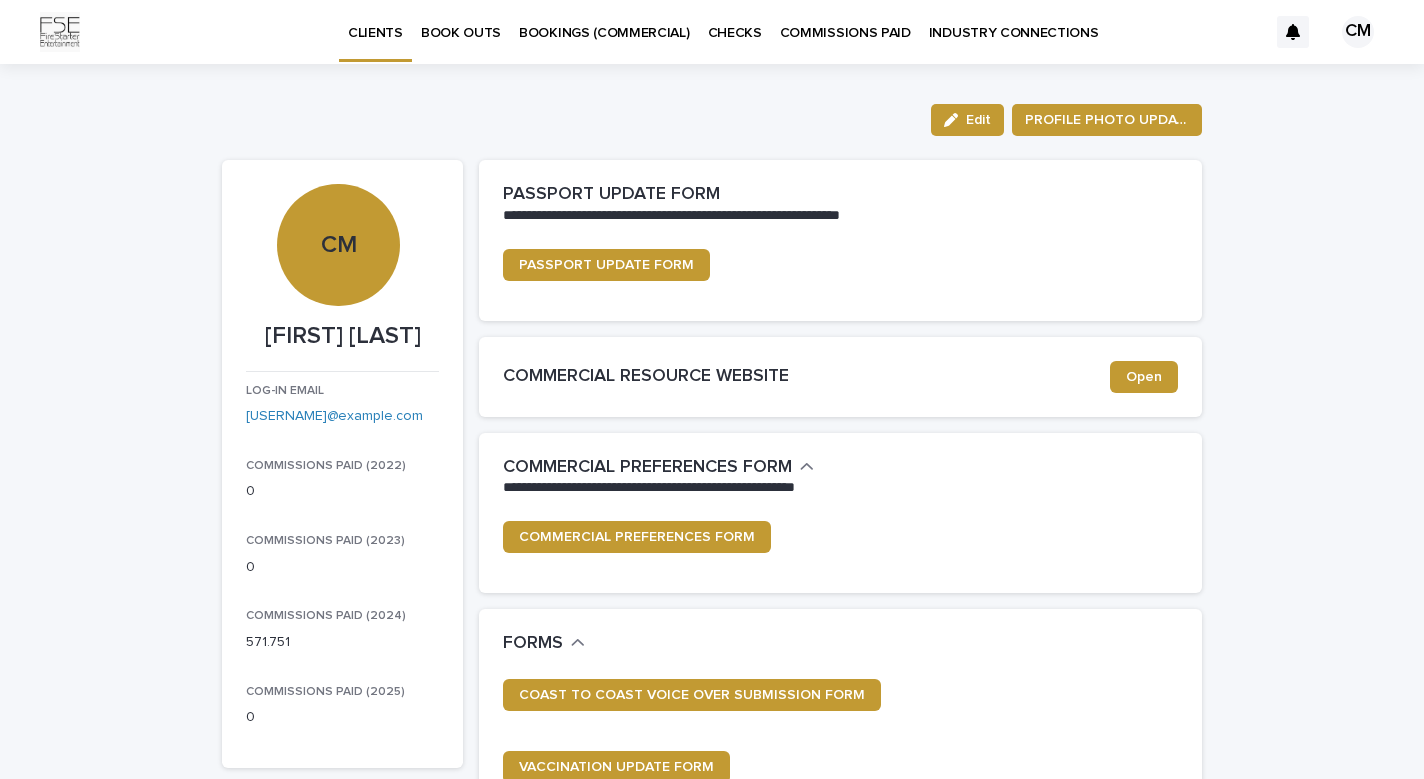click on "BOOK OUTS" at bounding box center (461, 21) 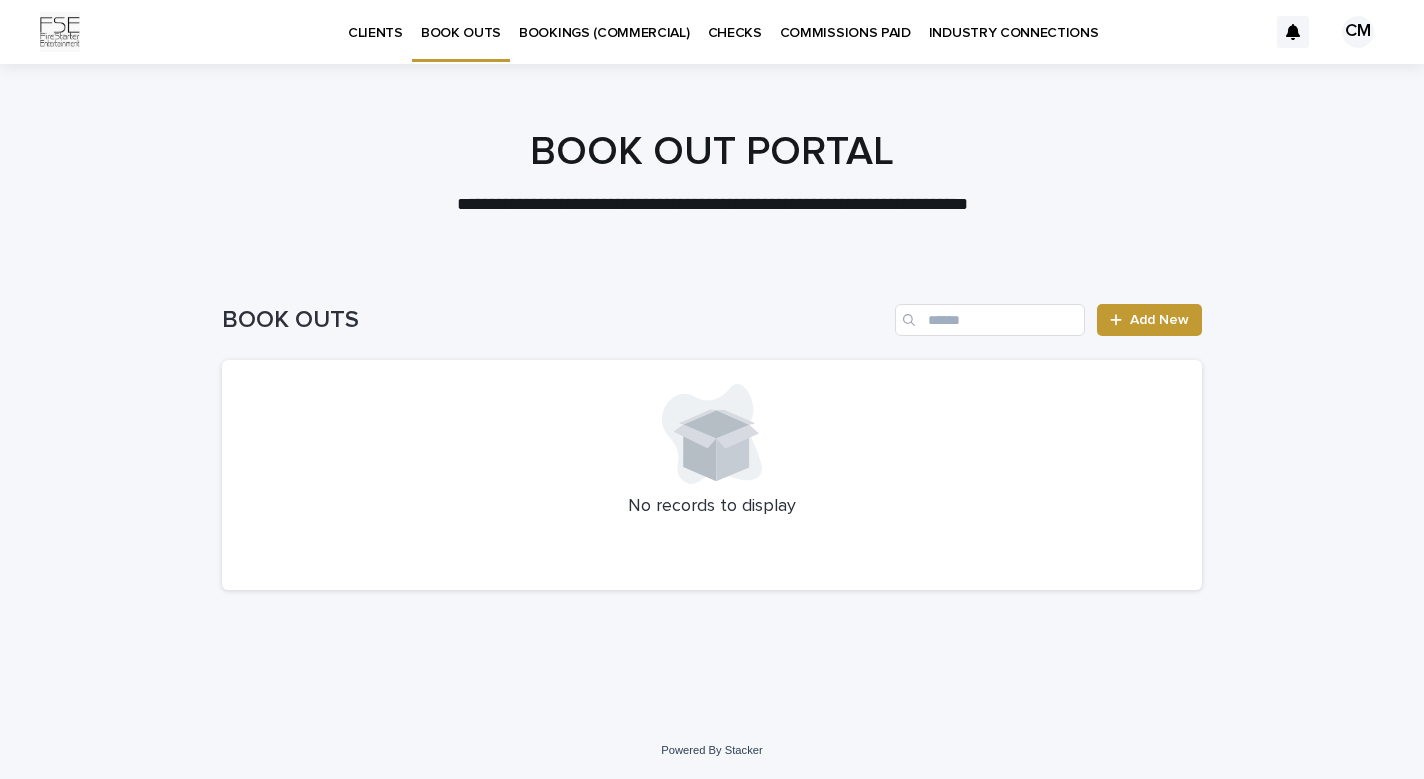 click at bounding box center (712, 434) 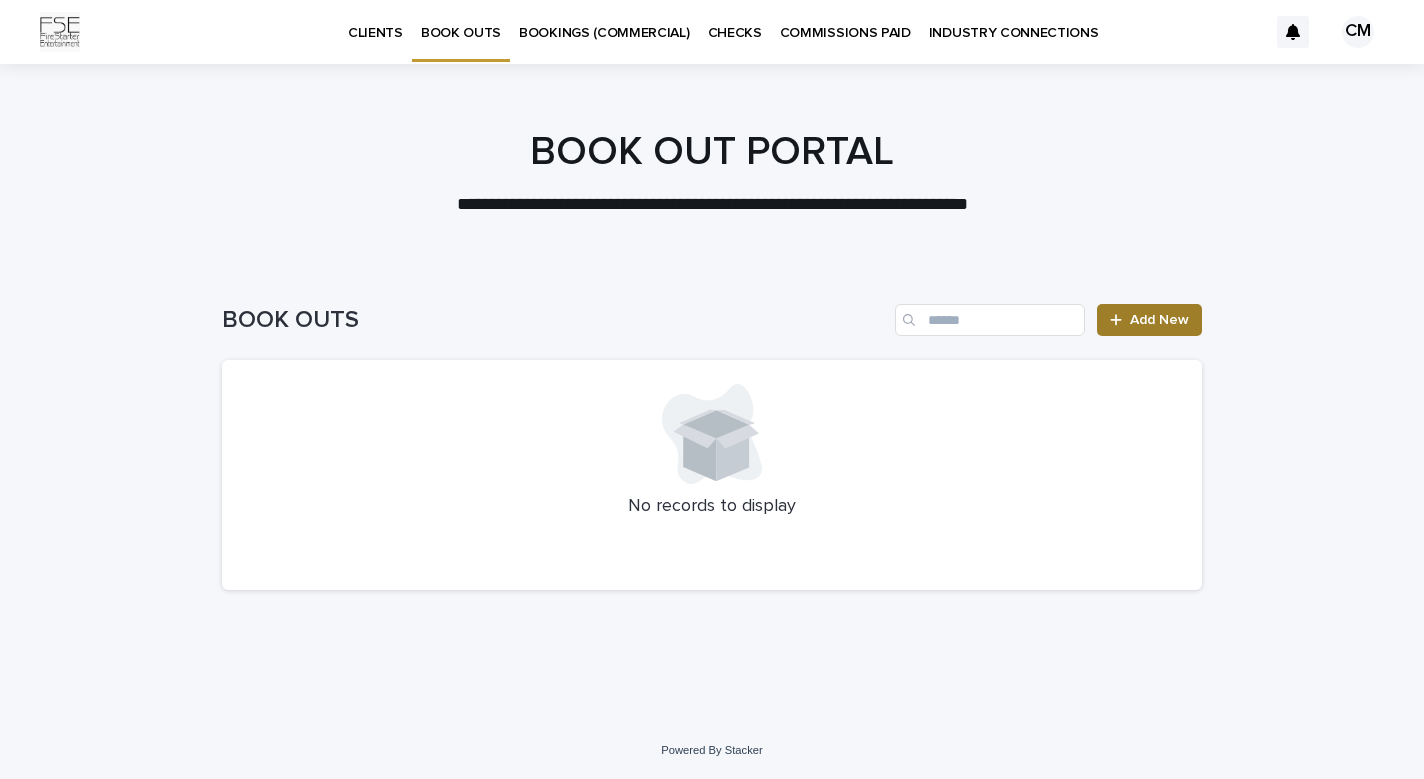 click on "Add New" at bounding box center (1159, 320) 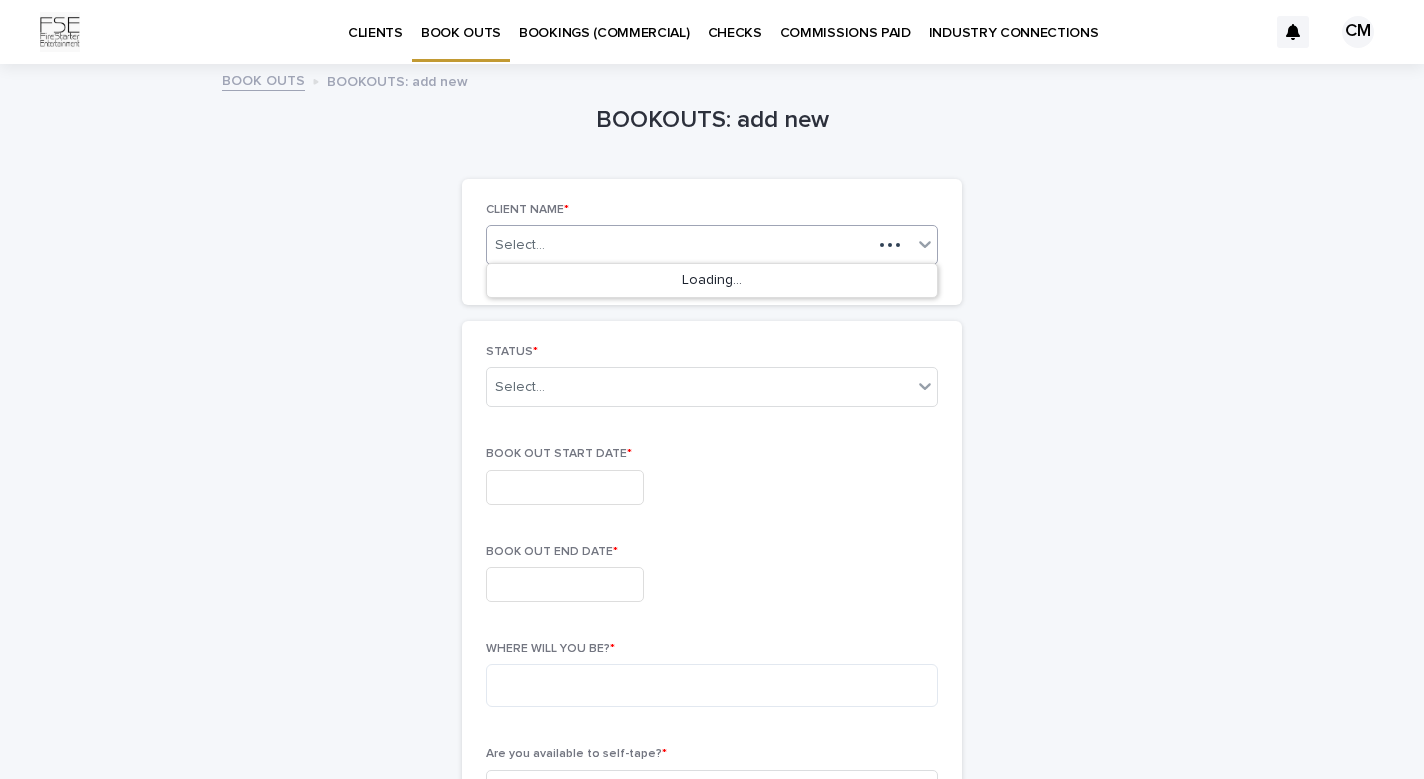click on "Select..." at bounding box center [520, 245] 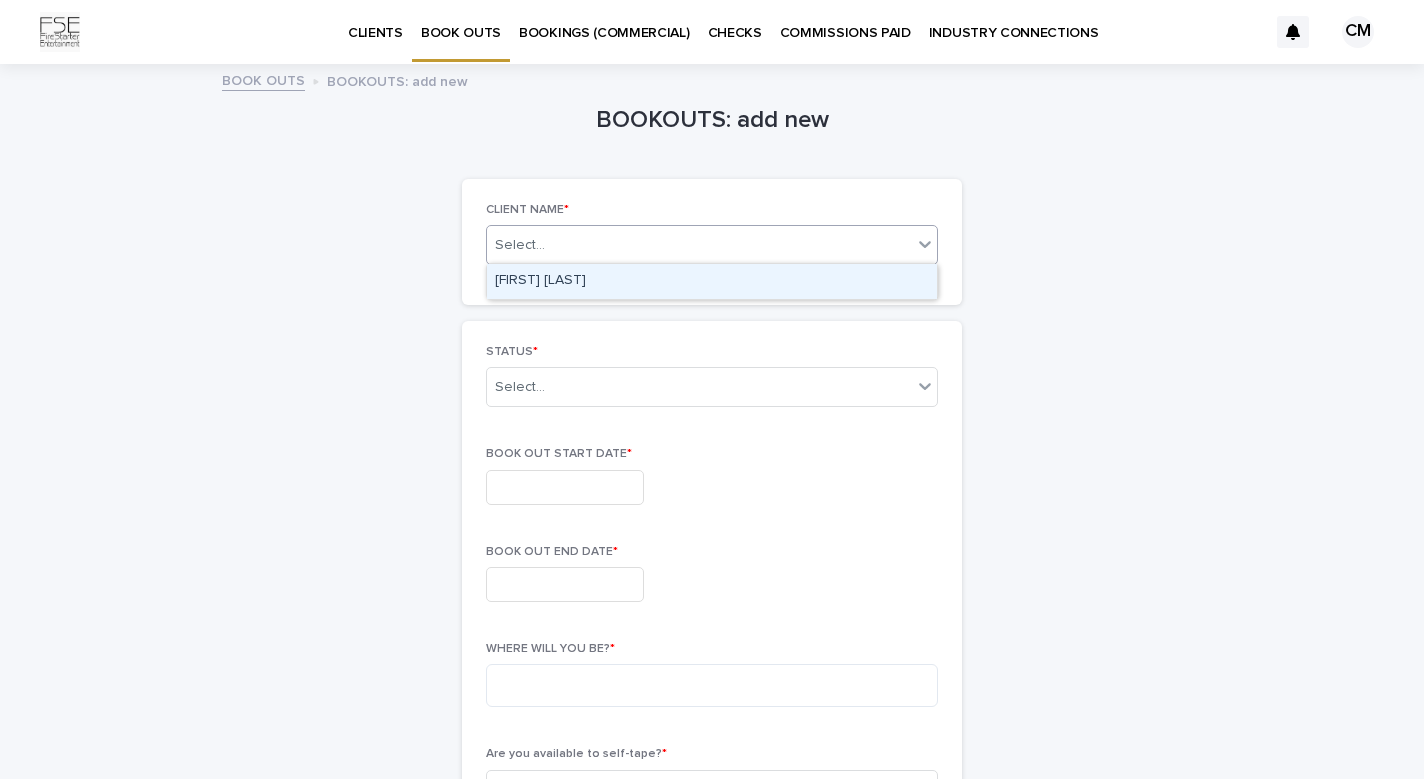 click on "[FIRST] [LAST]" at bounding box center [712, 281] 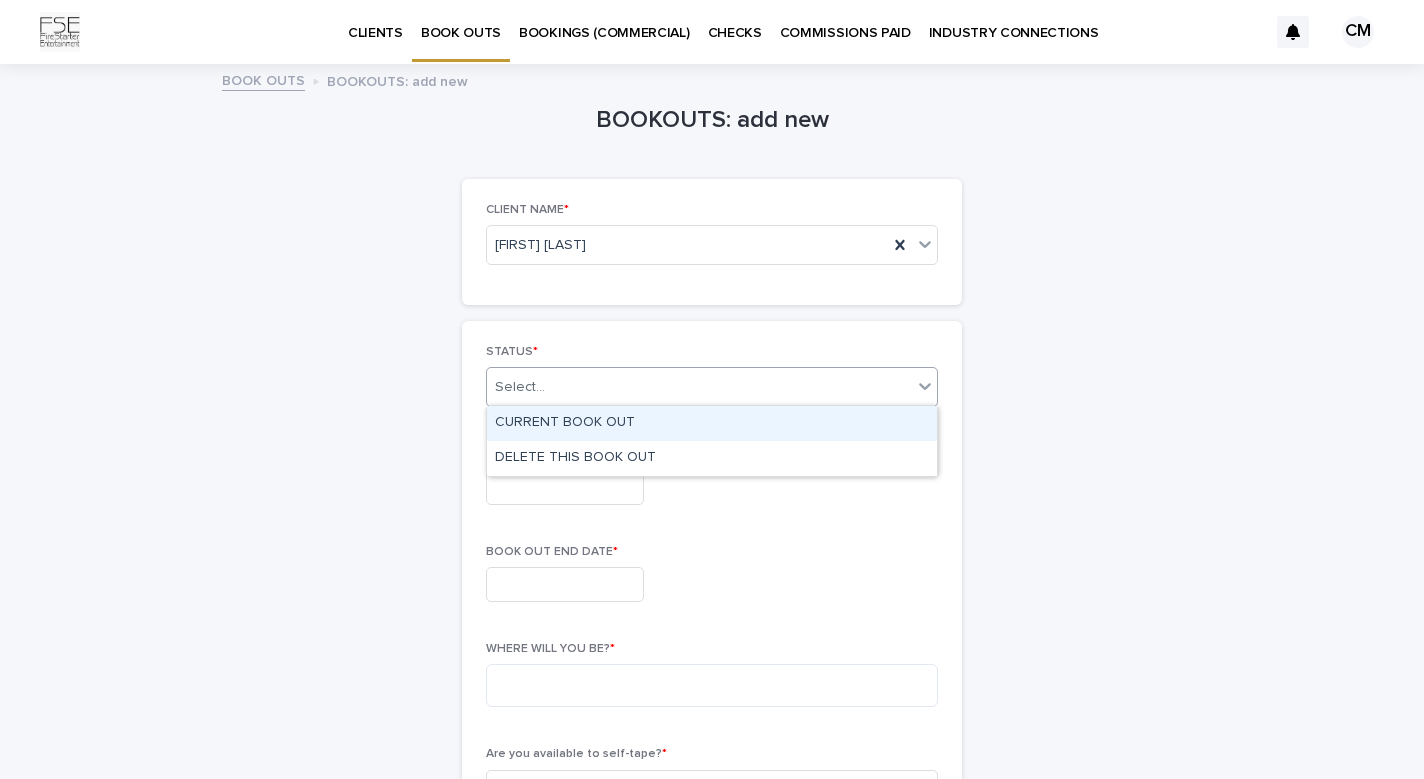 click on "Select..." at bounding box center (520, 387) 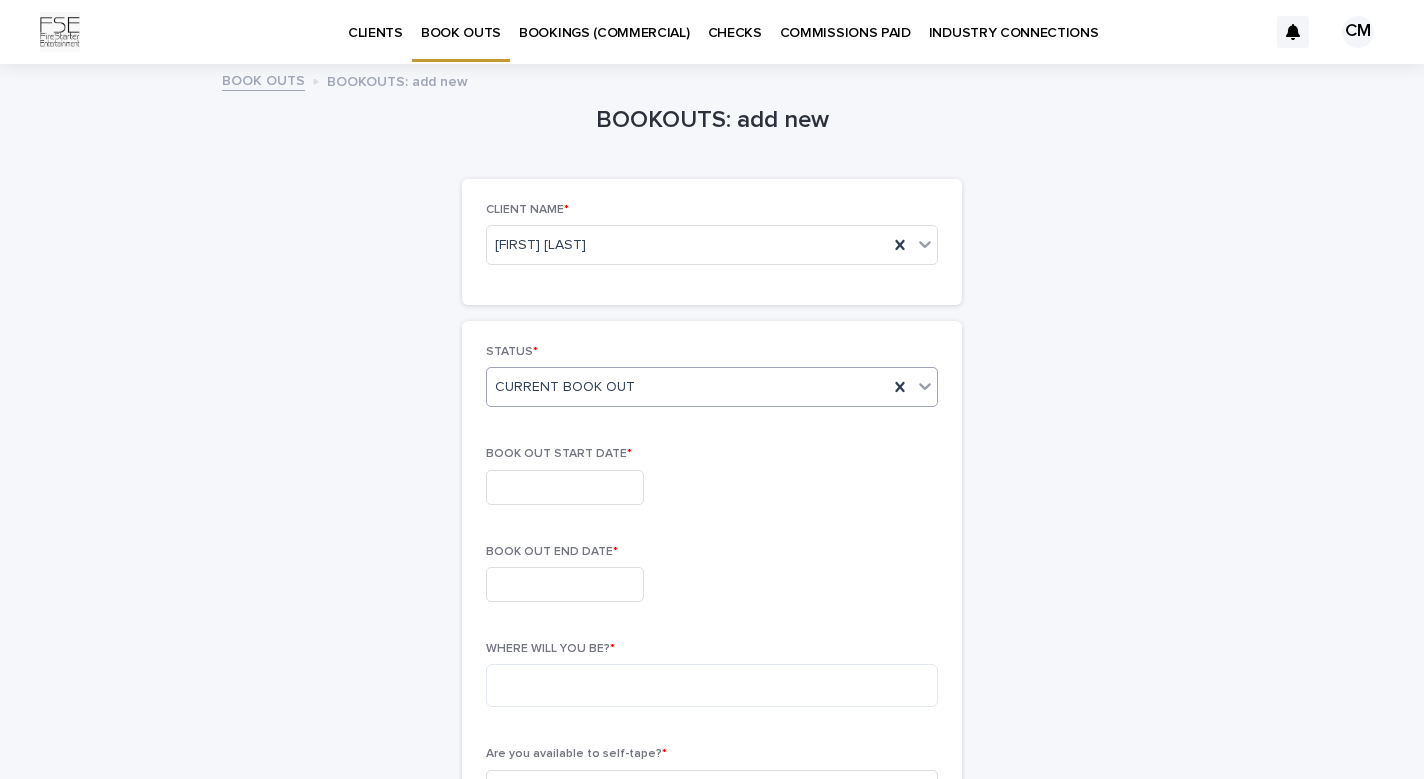 click at bounding box center [565, 487] 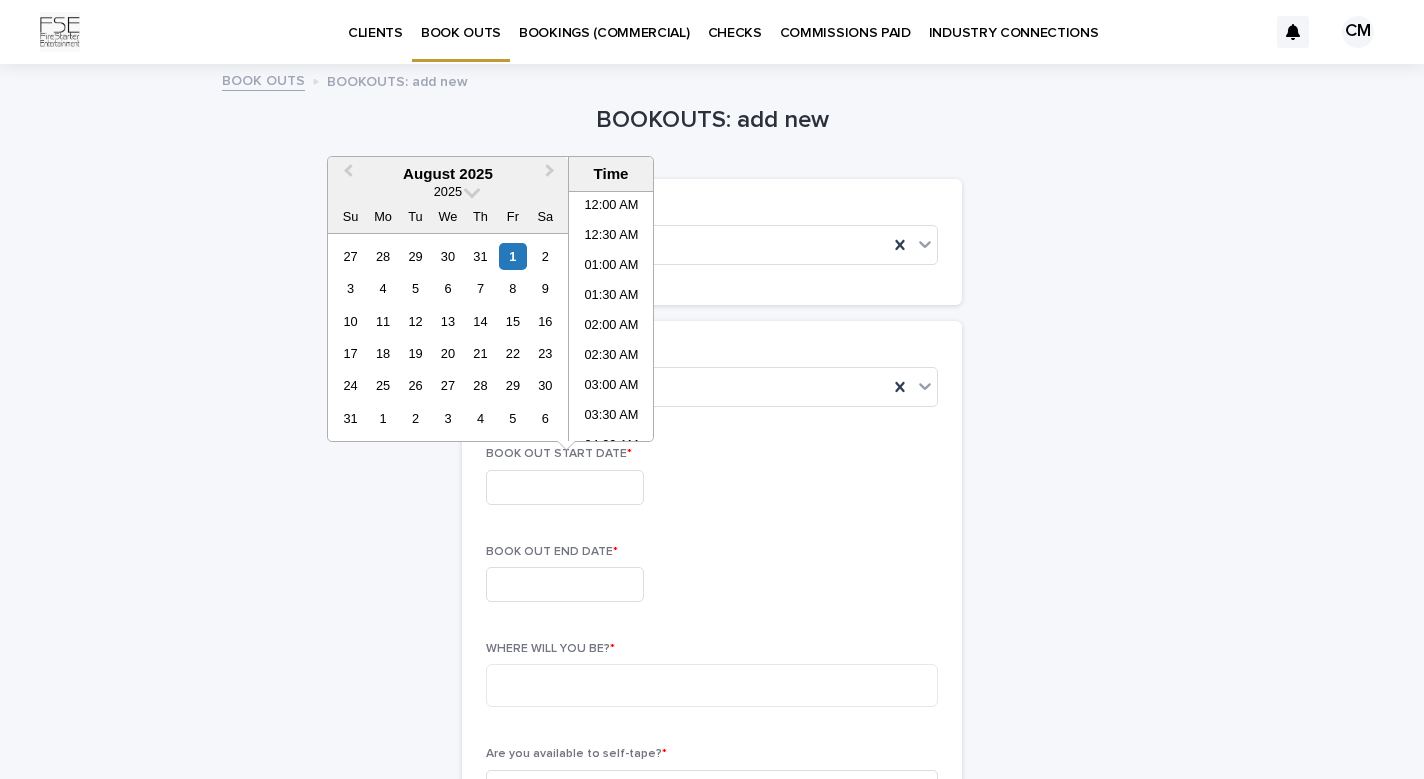 scroll, scrollTop: 1191, scrollLeft: 0, axis: vertical 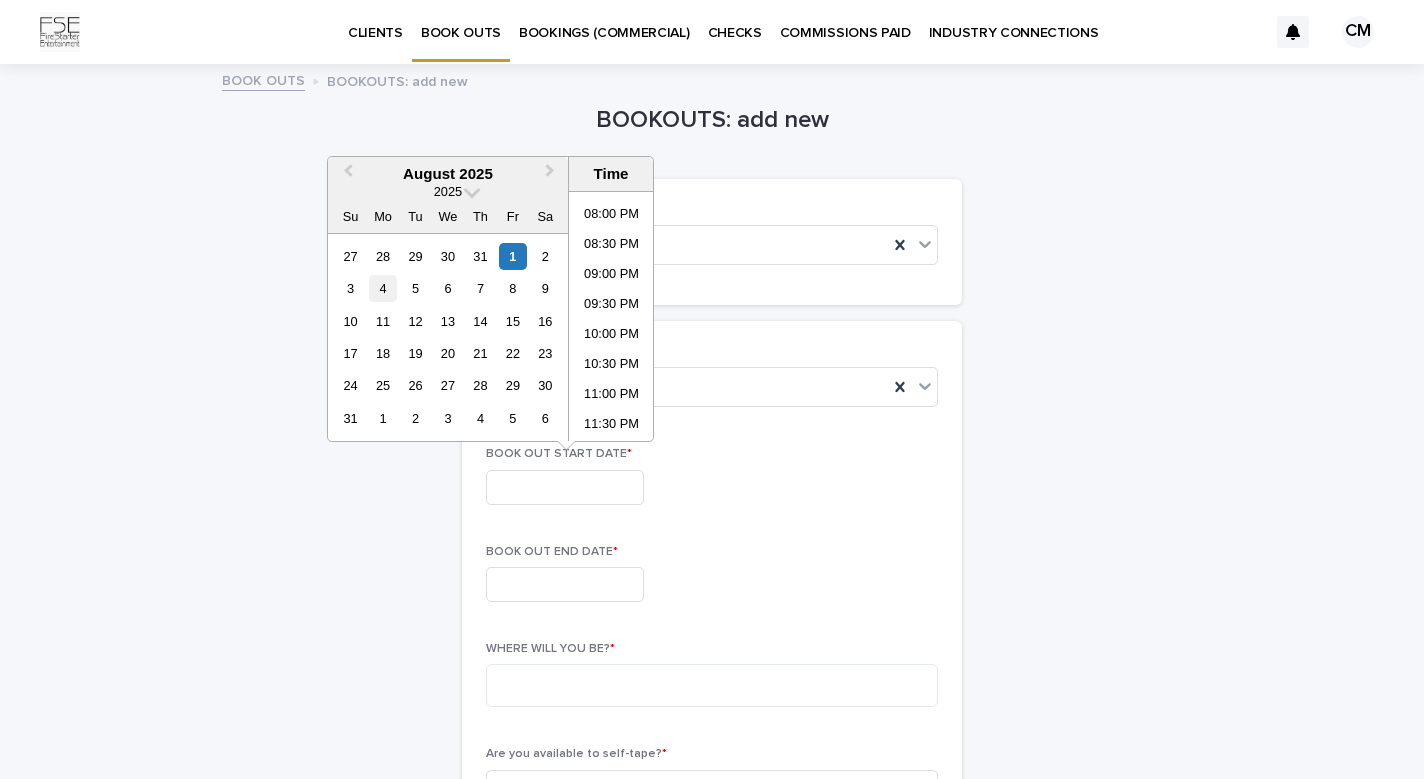 click on "4" at bounding box center [382, 288] 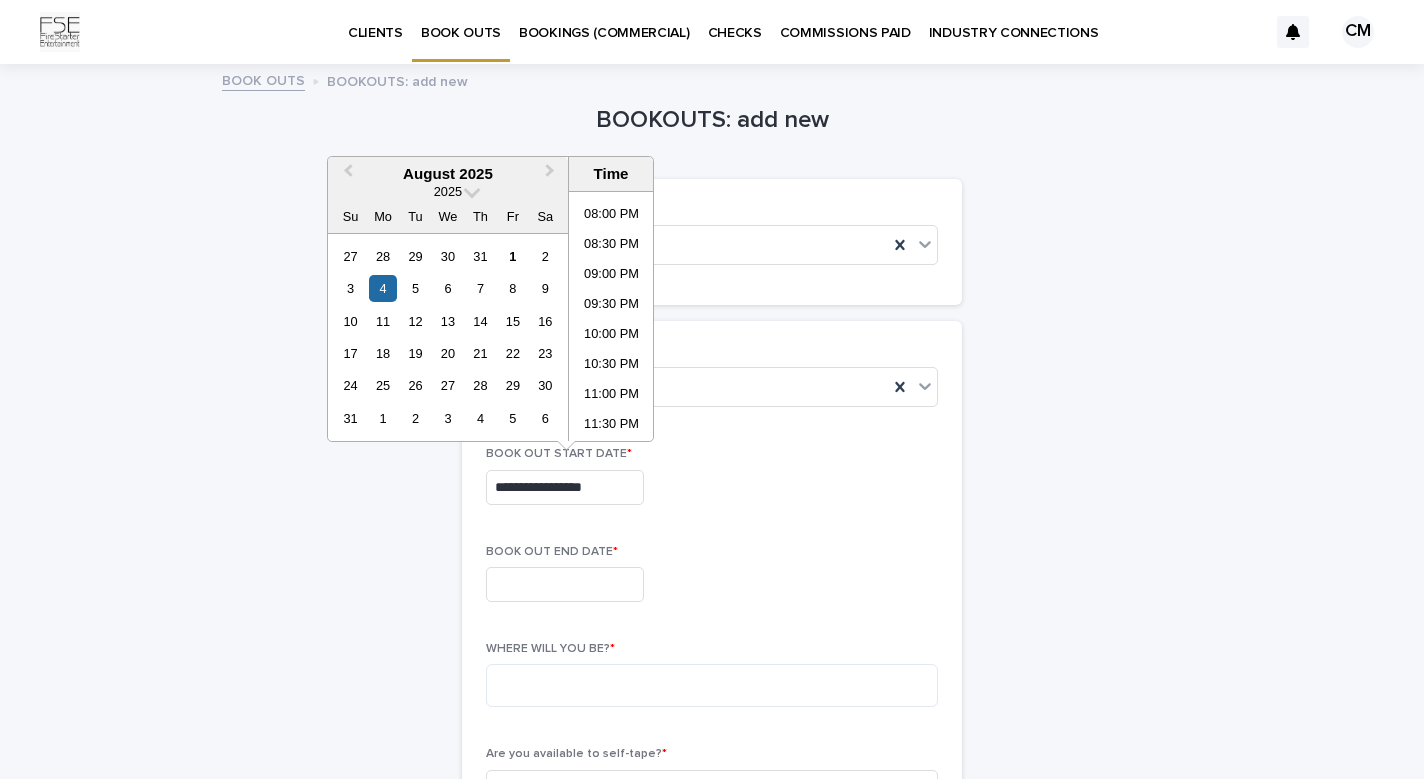 click at bounding box center [565, 584] 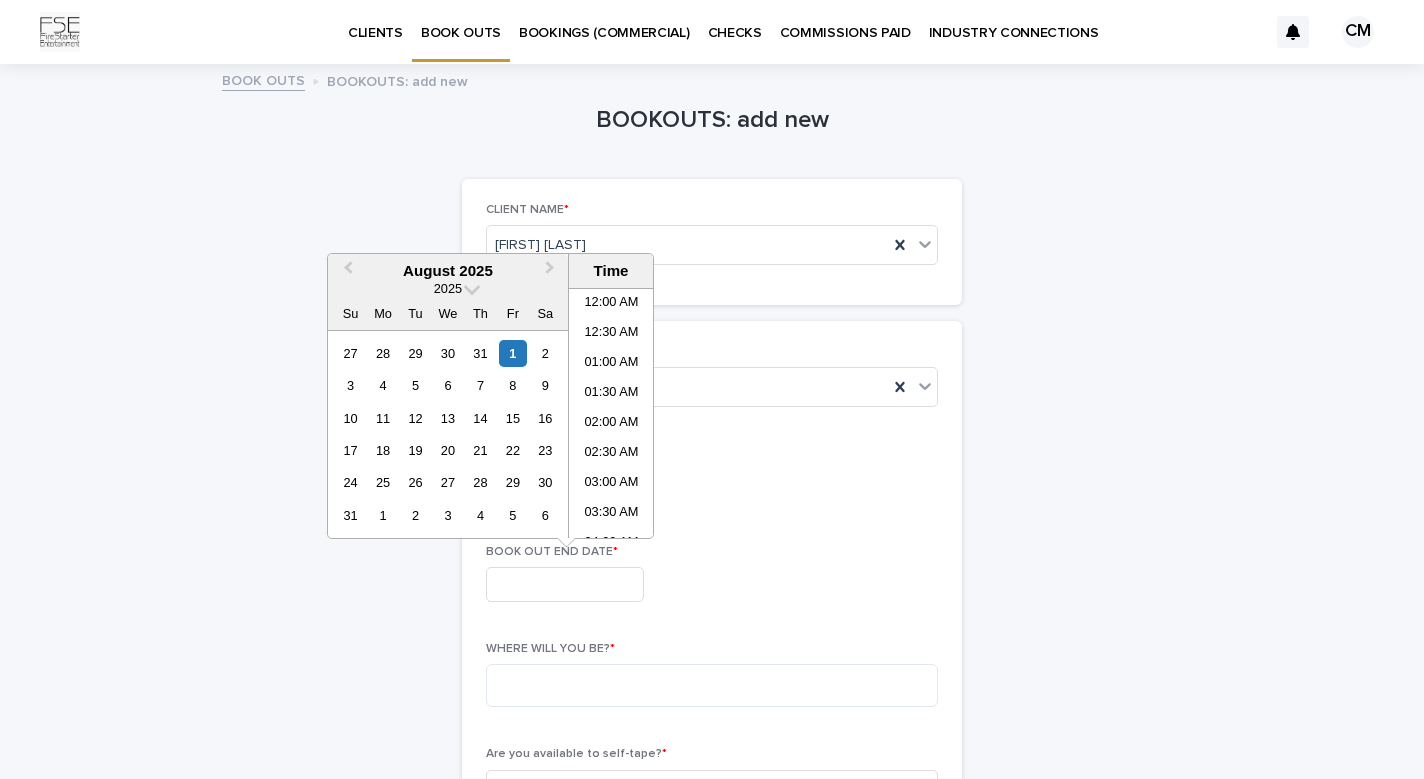 scroll, scrollTop: 1191, scrollLeft: 0, axis: vertical 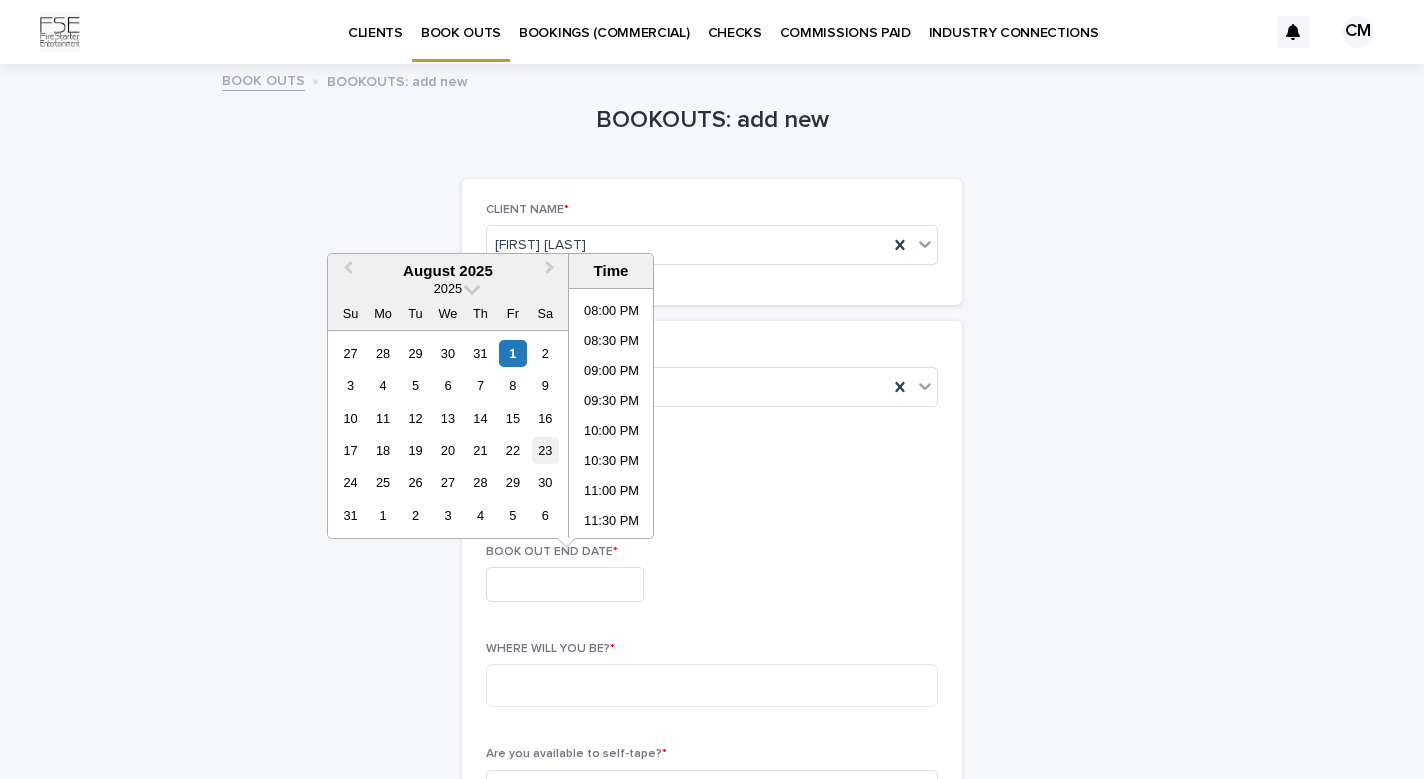 click on "23" at bounding box center (545, 450) 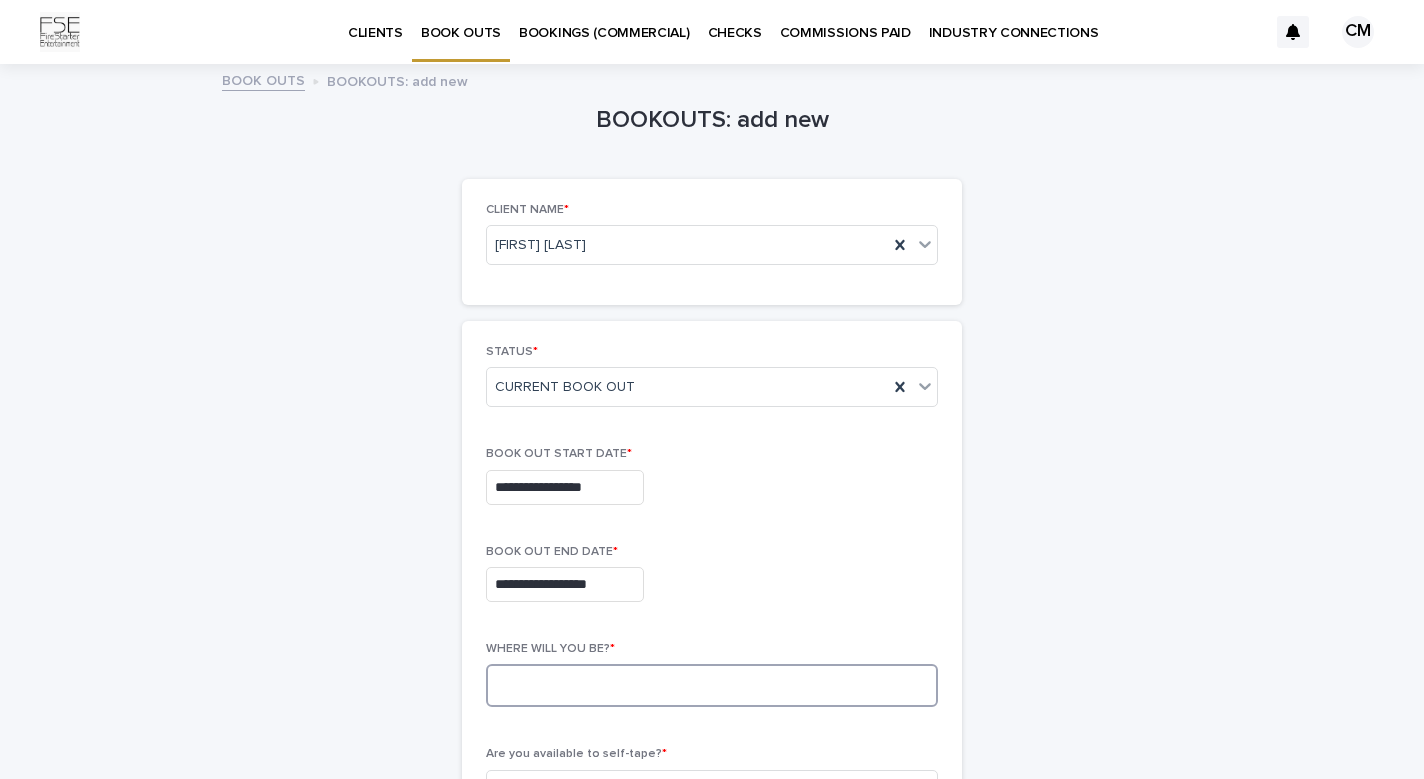 click at bounding box center (712, 685) 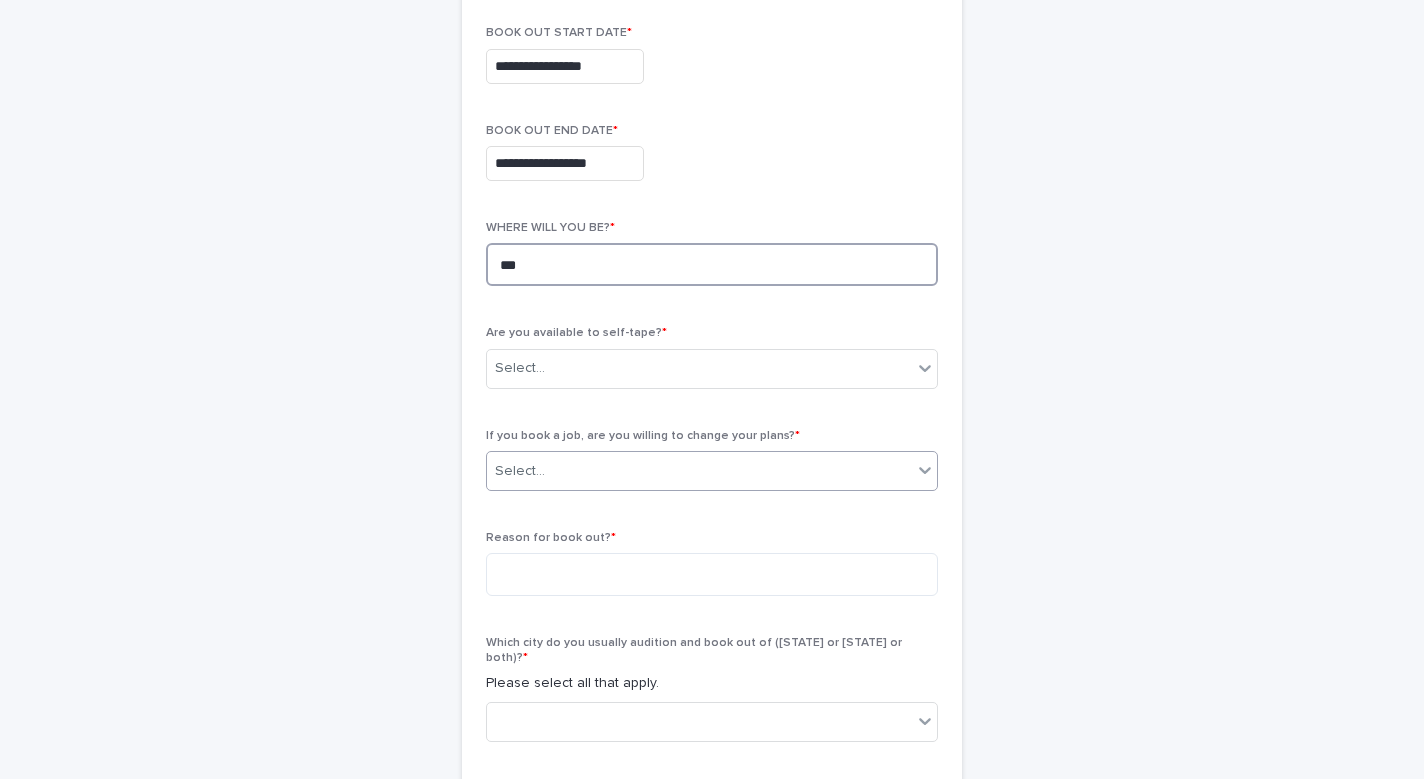 scroll, scrollTop: 446, scrollLeft: 0, axis: vertical 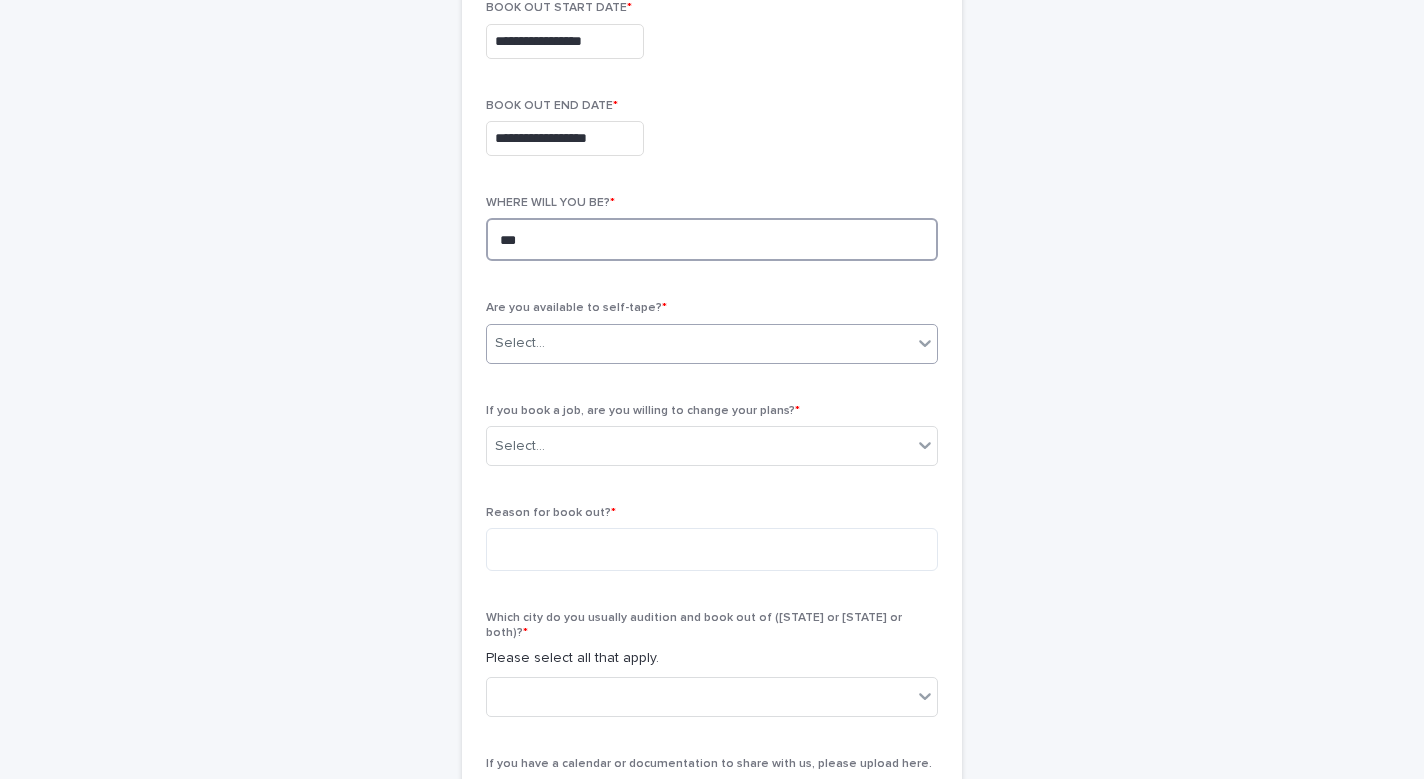 type on "***" 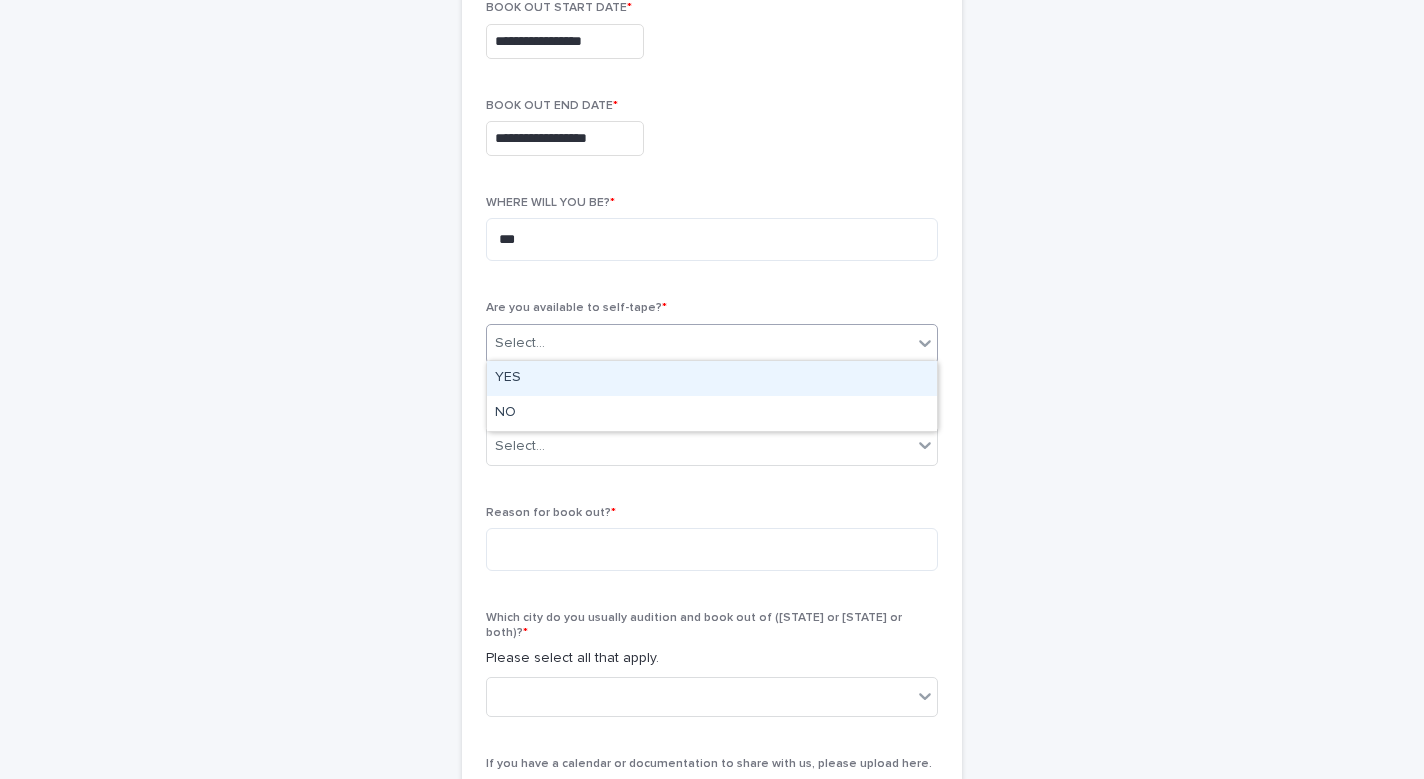 click 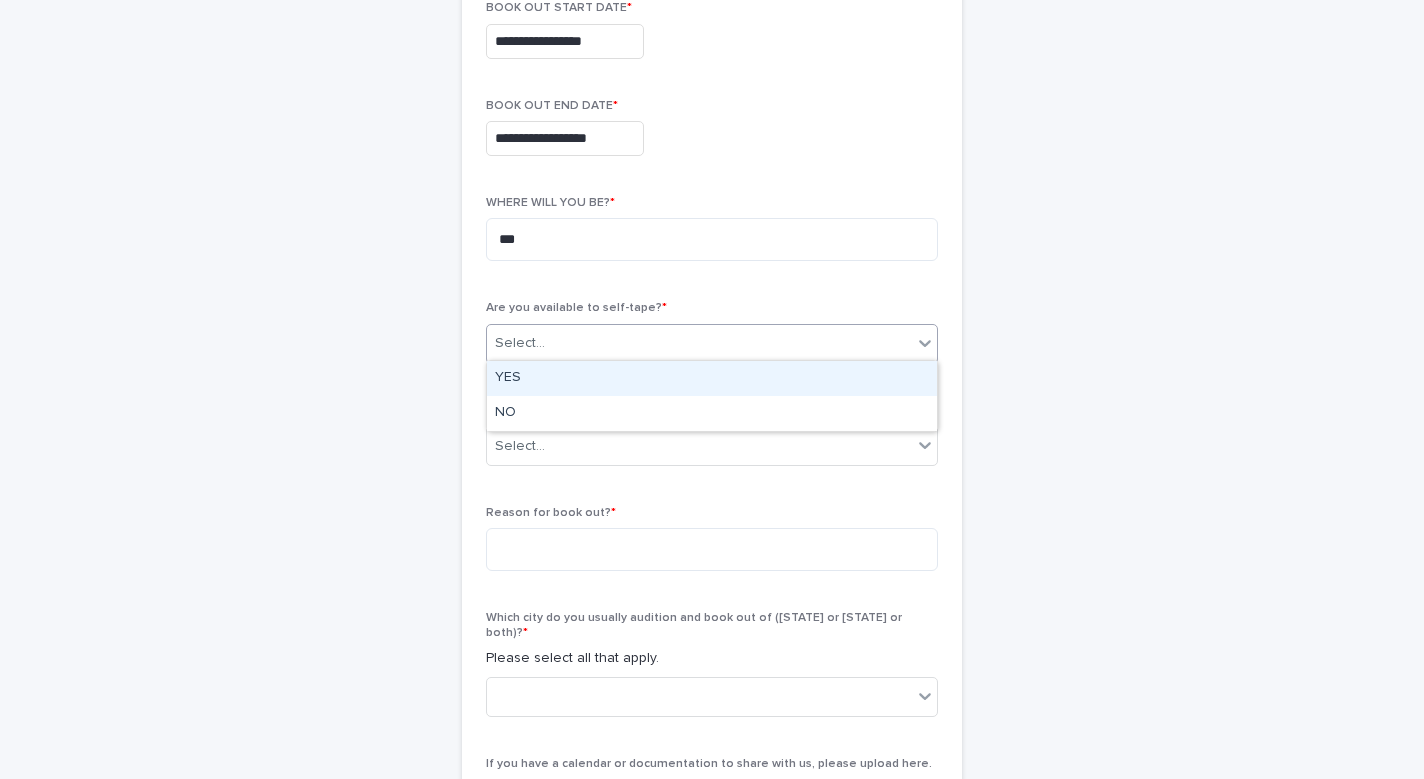 click on "YES" at bounding box center [712, 378] 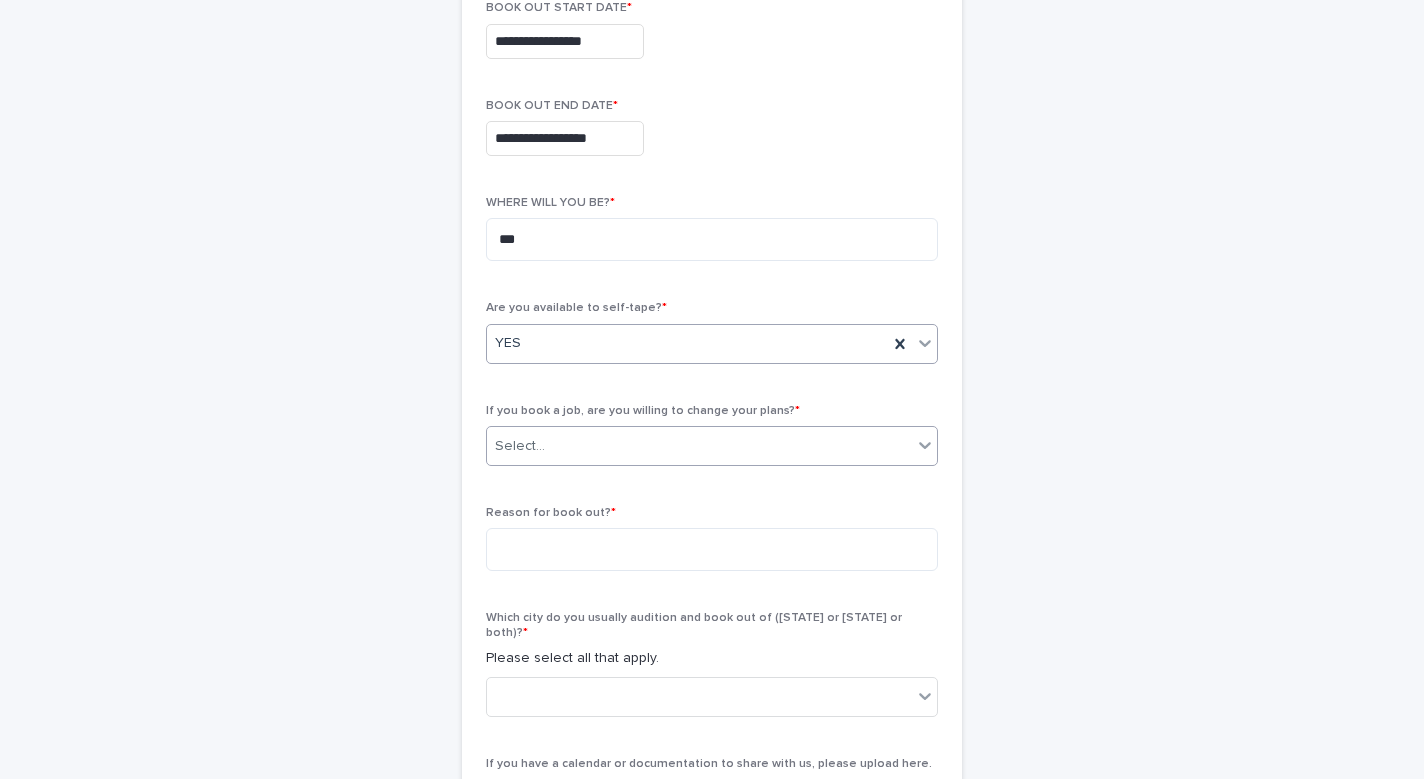 click on "Select..." at bounding box center [699, 446] 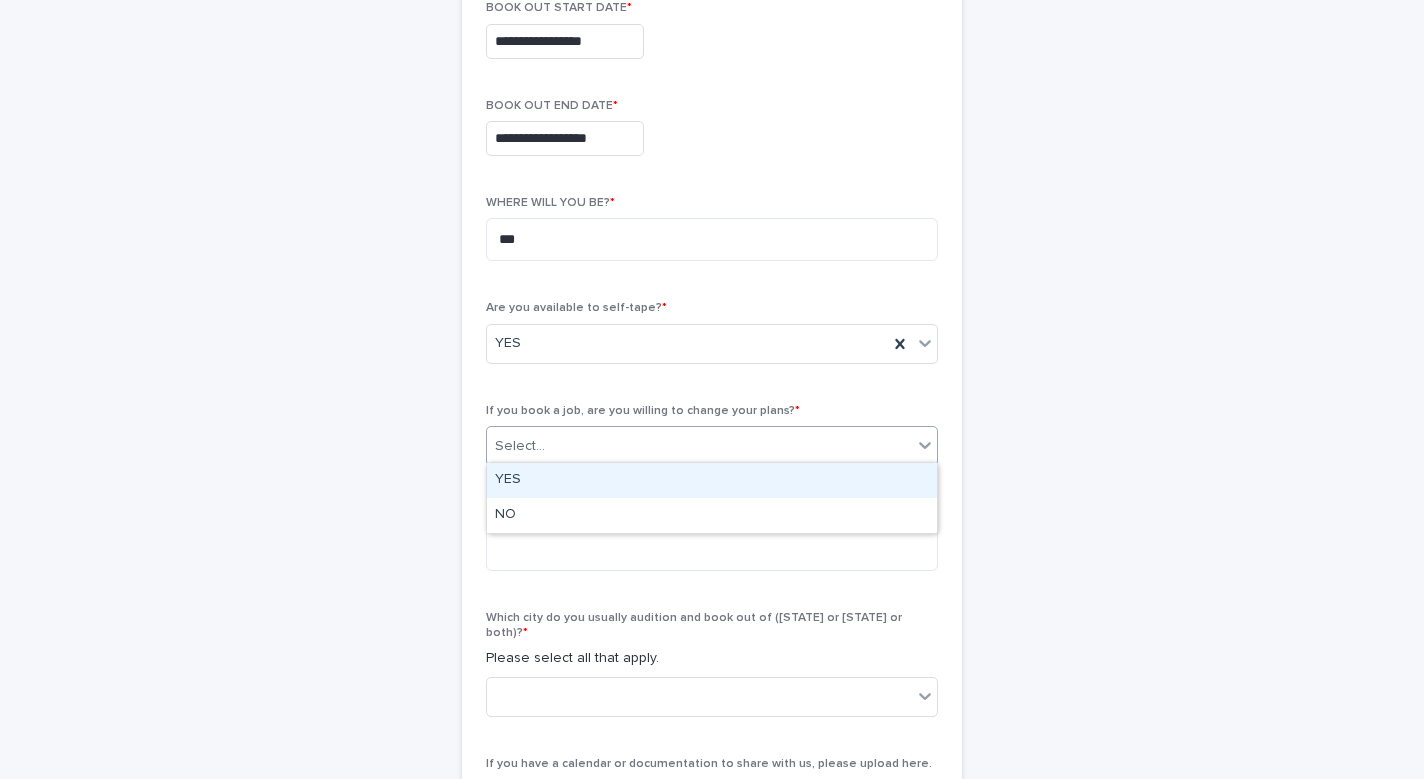 click on "YES" at bounding box center (712, 480) 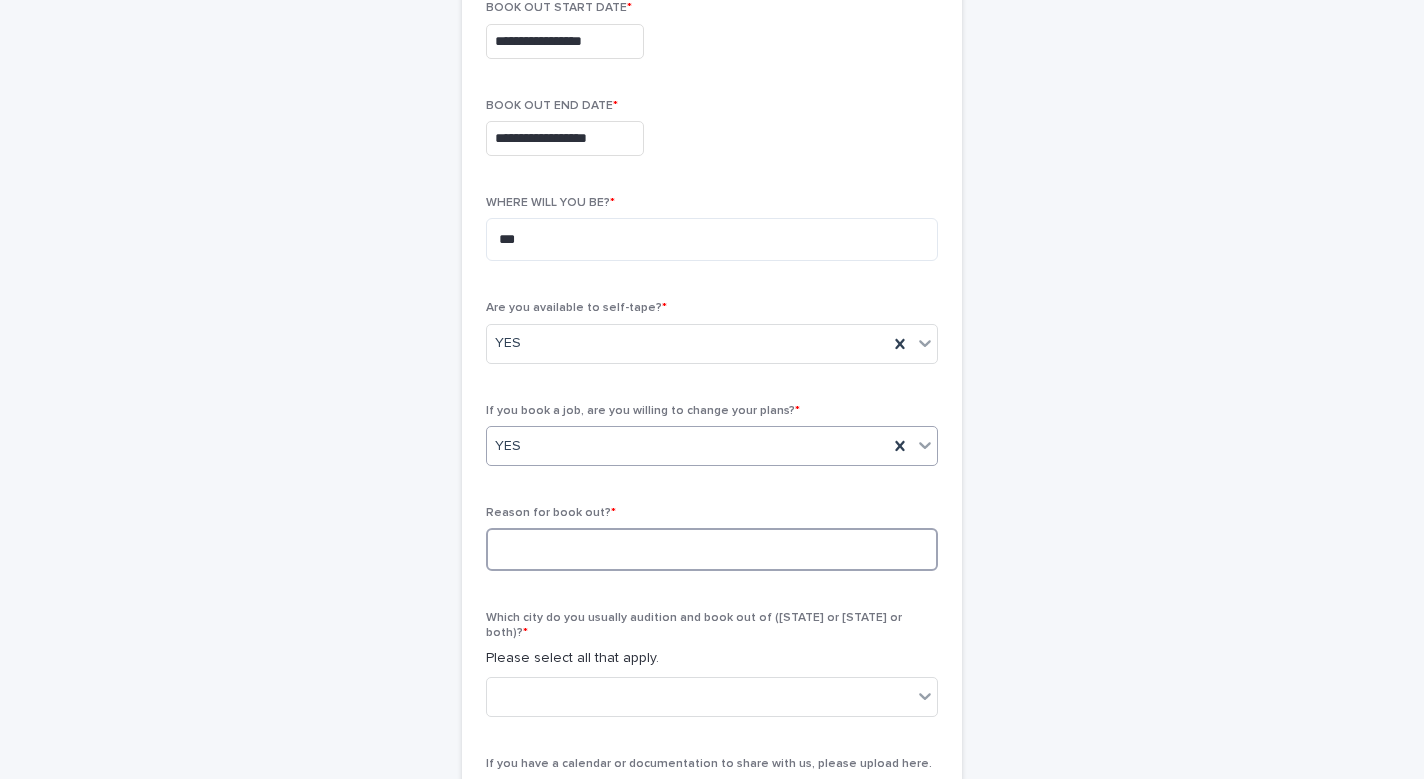 click at bounding box center [712, 549] 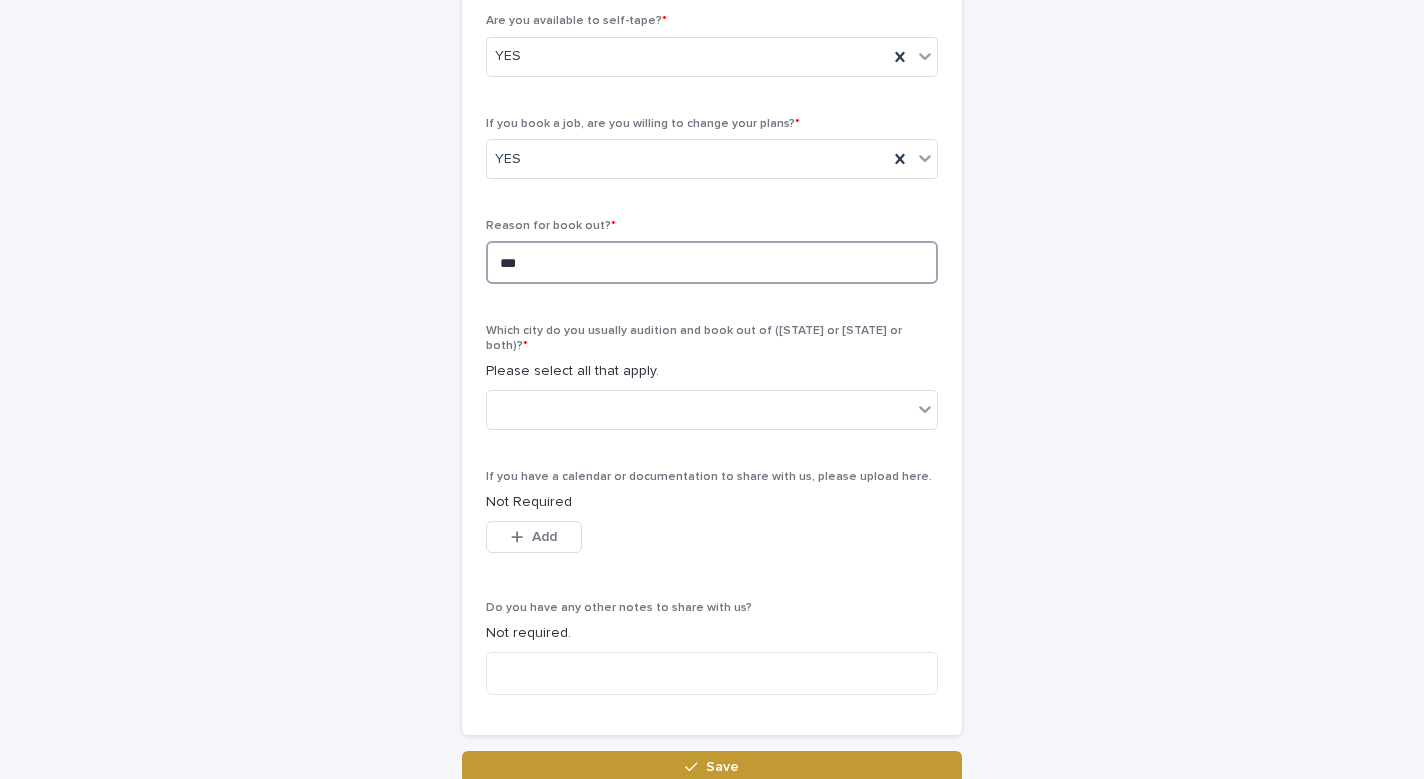 scroll, scrollTop: 734, scrollLeft: 0, axis: vertical 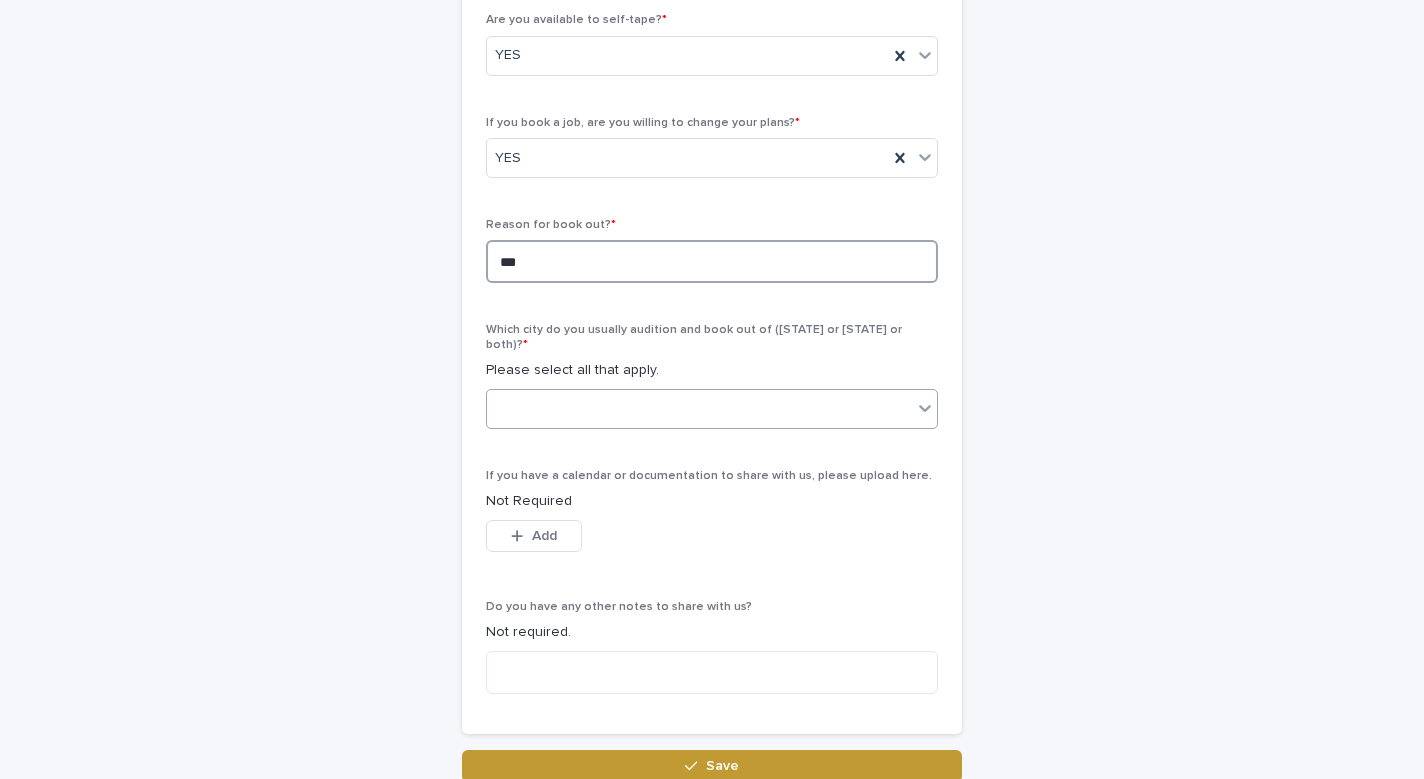 type on "***" 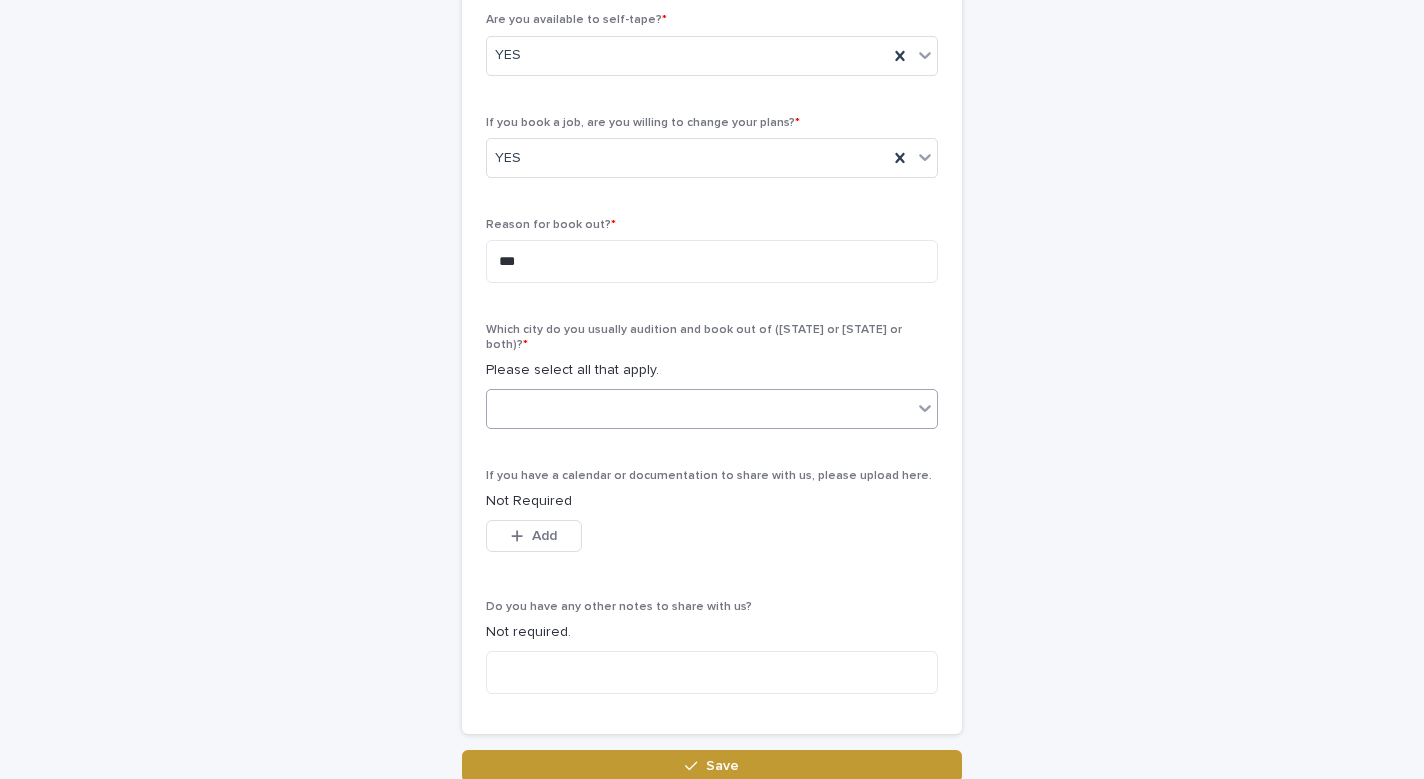 click at bounding box center [699, 408] 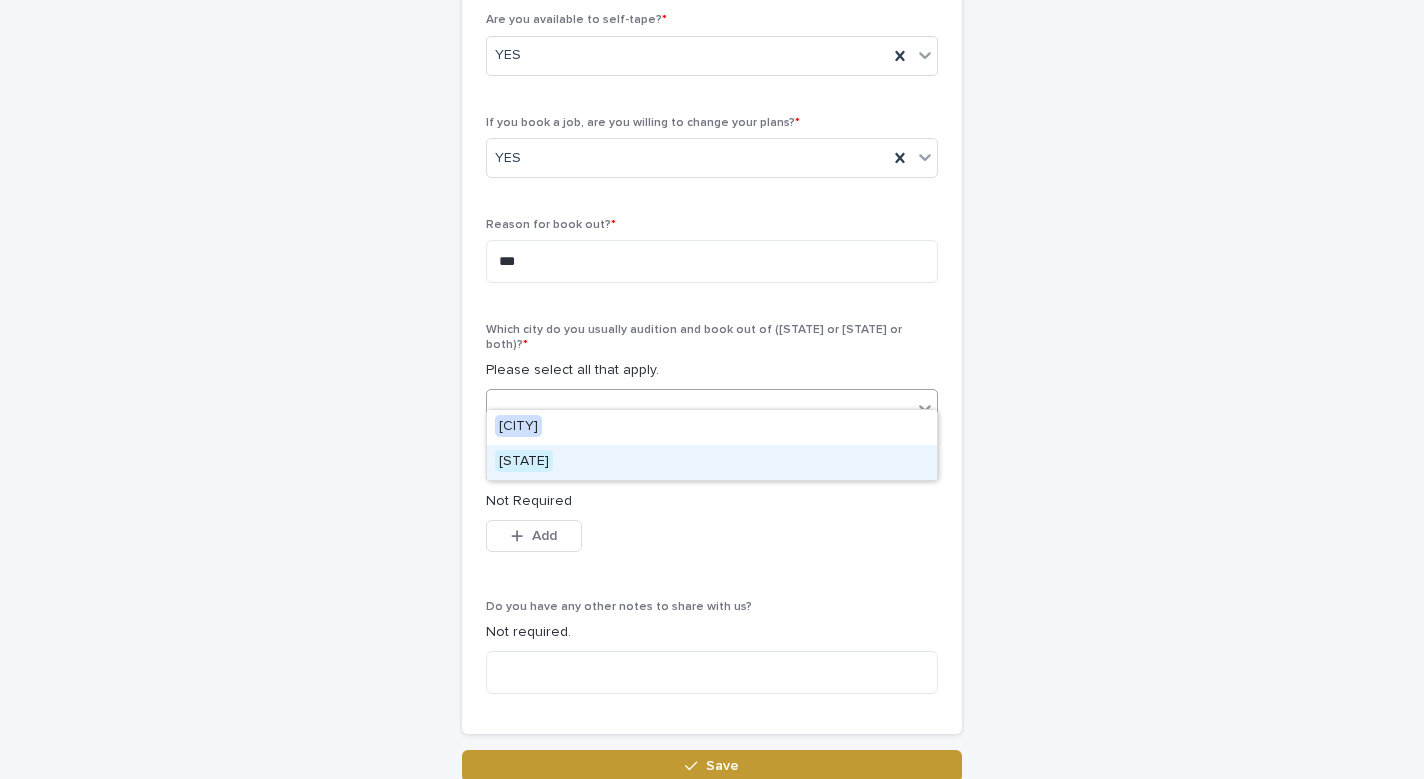 click on "This file cannot be opened Download File Add" at bounding box center (712, 540) 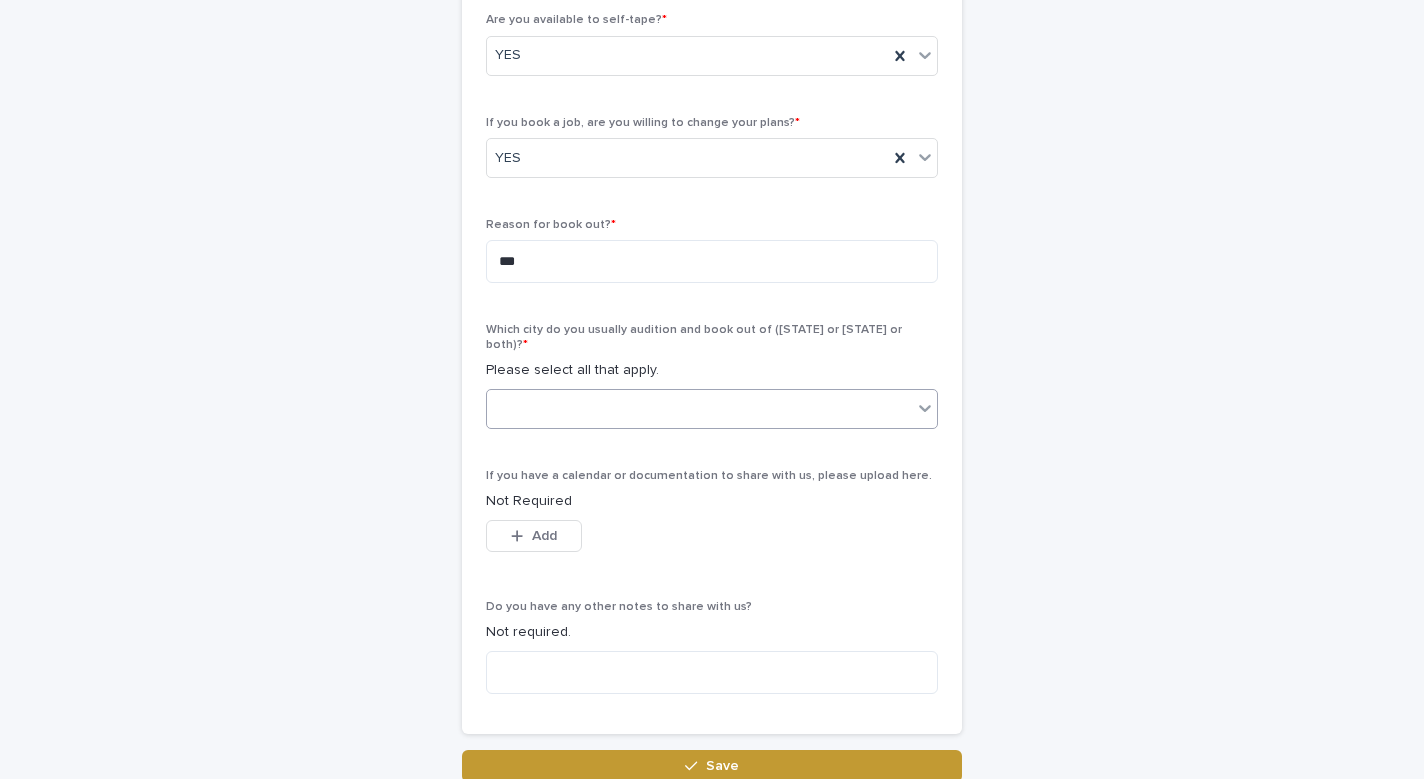 click at bounding box center (699, 408) 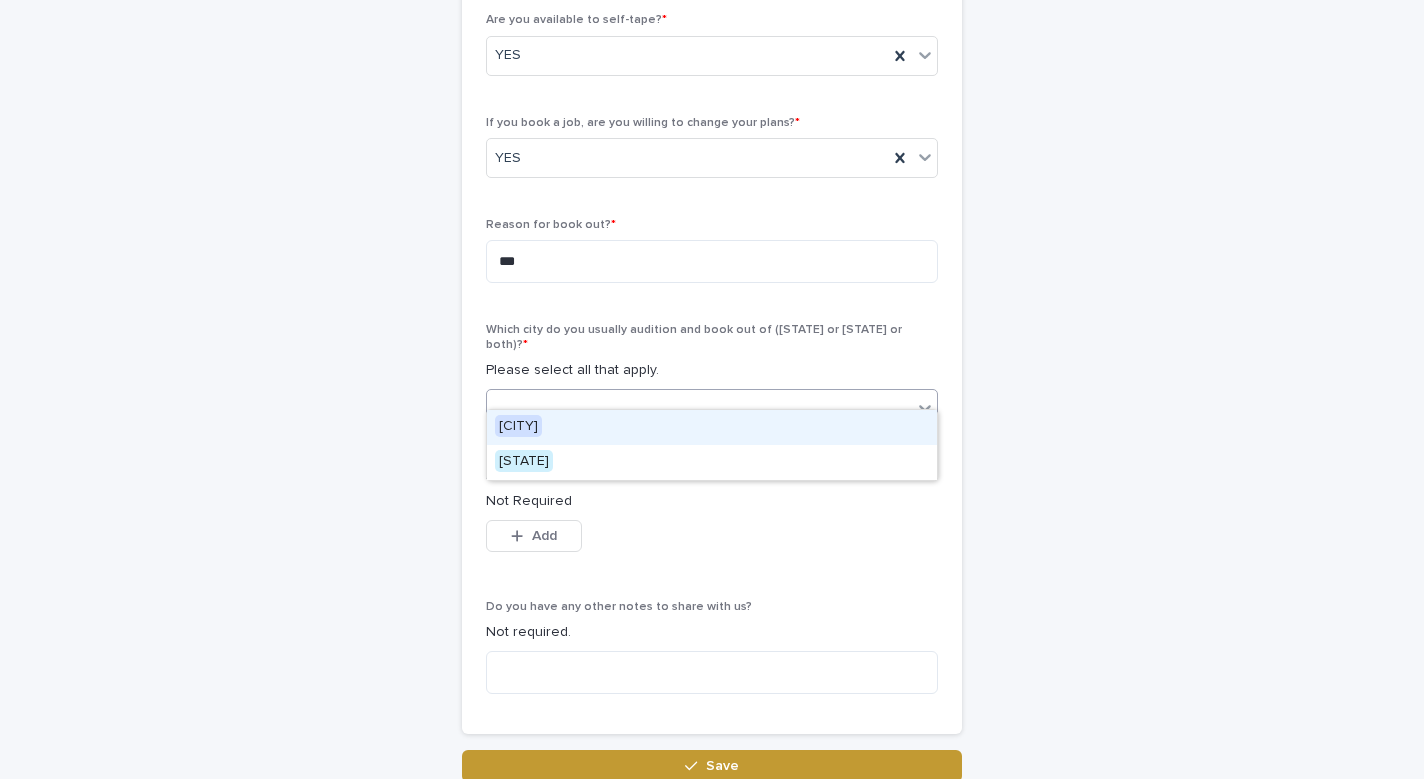 click on "[CITY]" at bounding box center [518, 426] 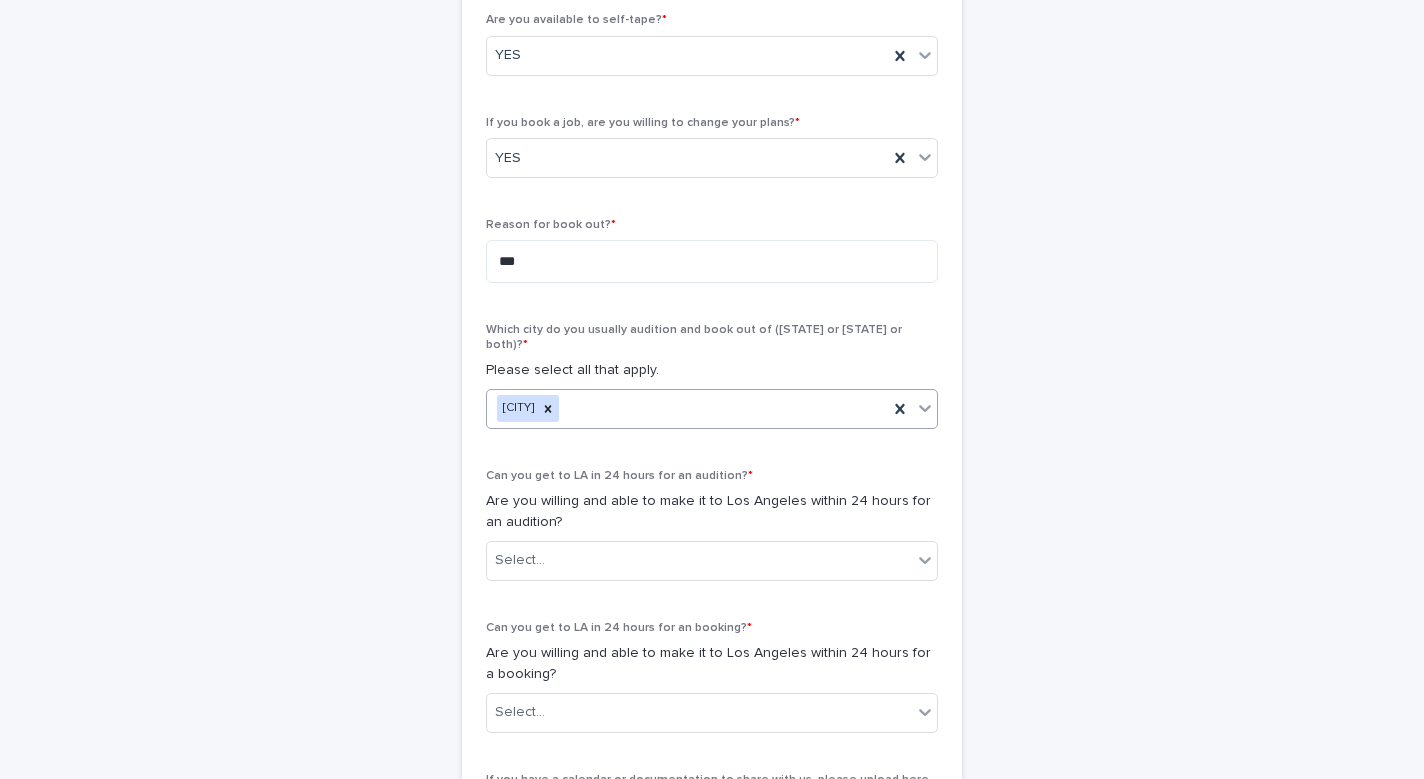 click on "[CITY]" at bounding box center (687, 408) 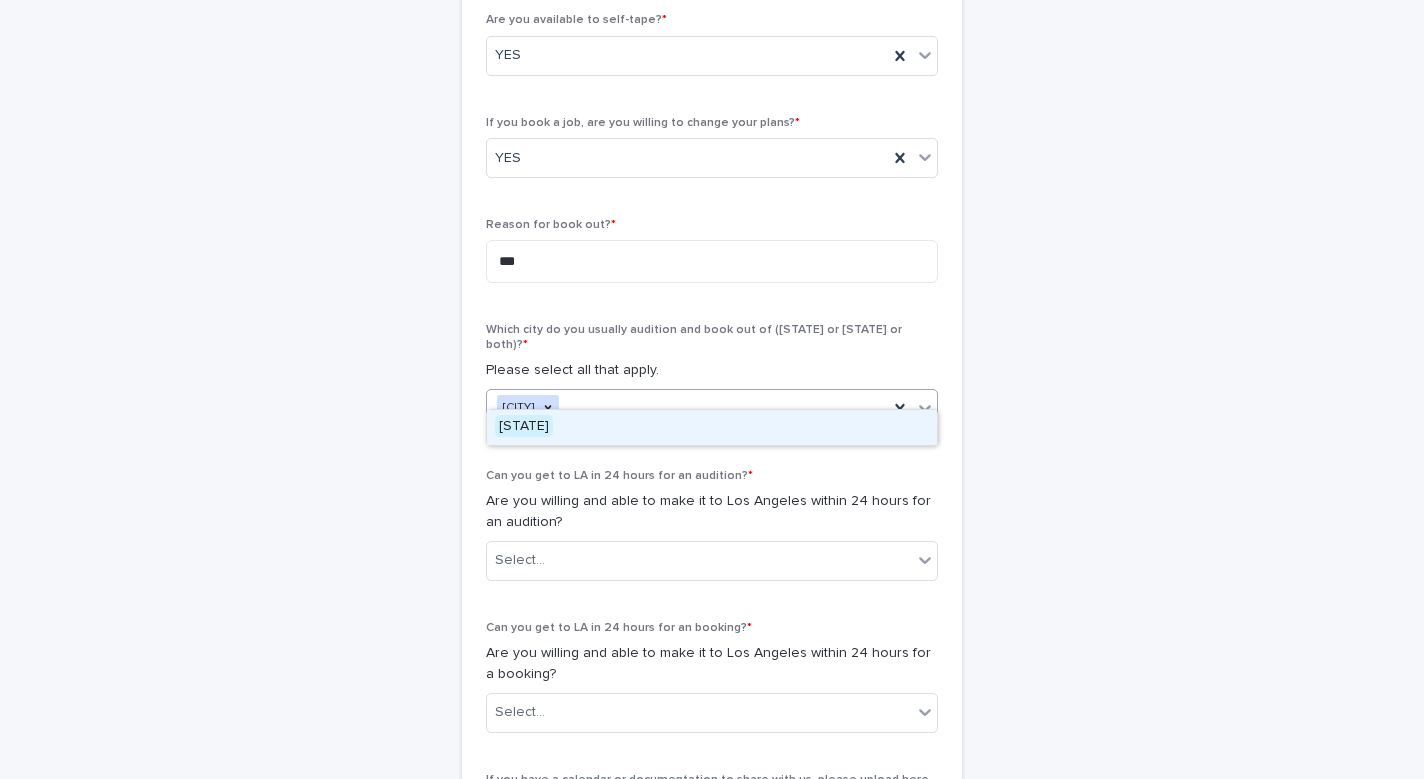 click on "[STATE]" at bounding box center [524, 426] 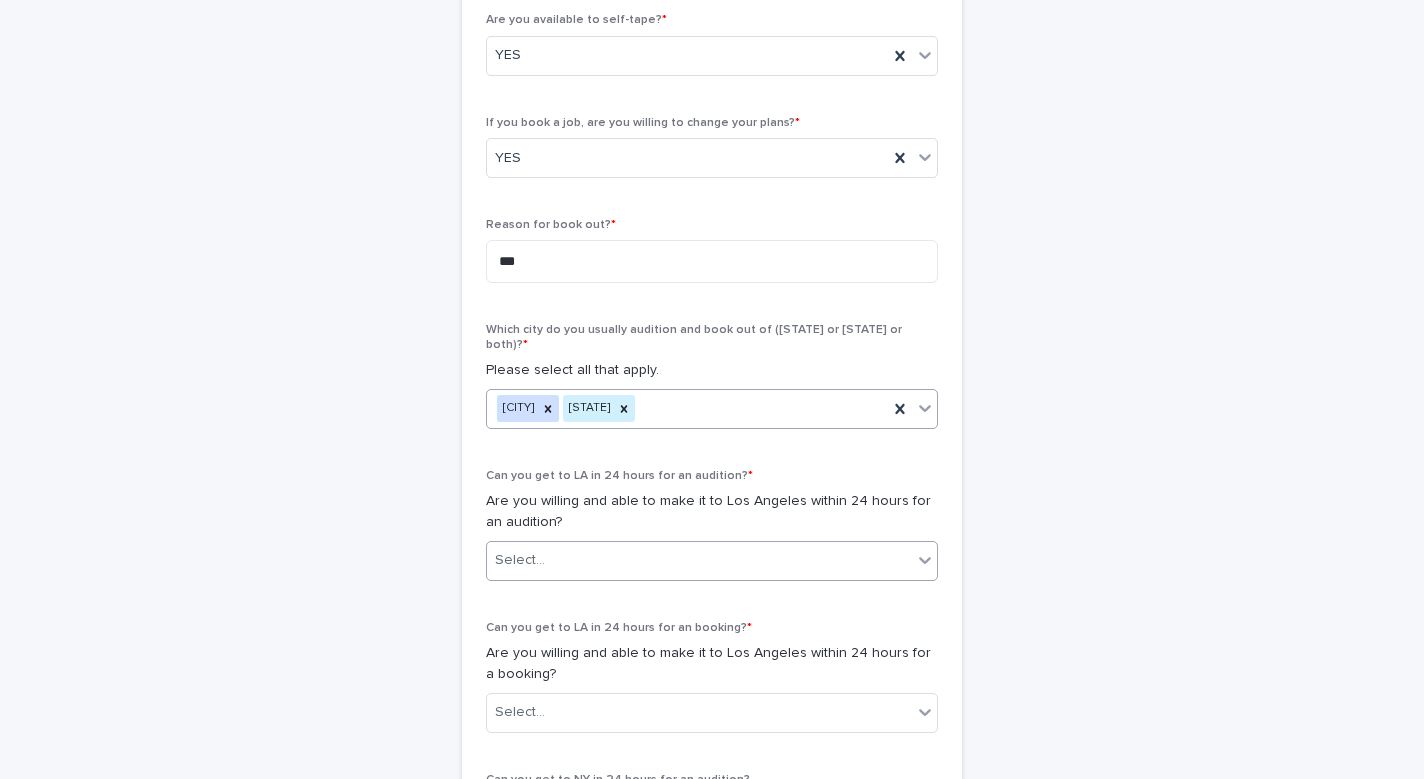click on "Select..." at bounding box center (699, 560) 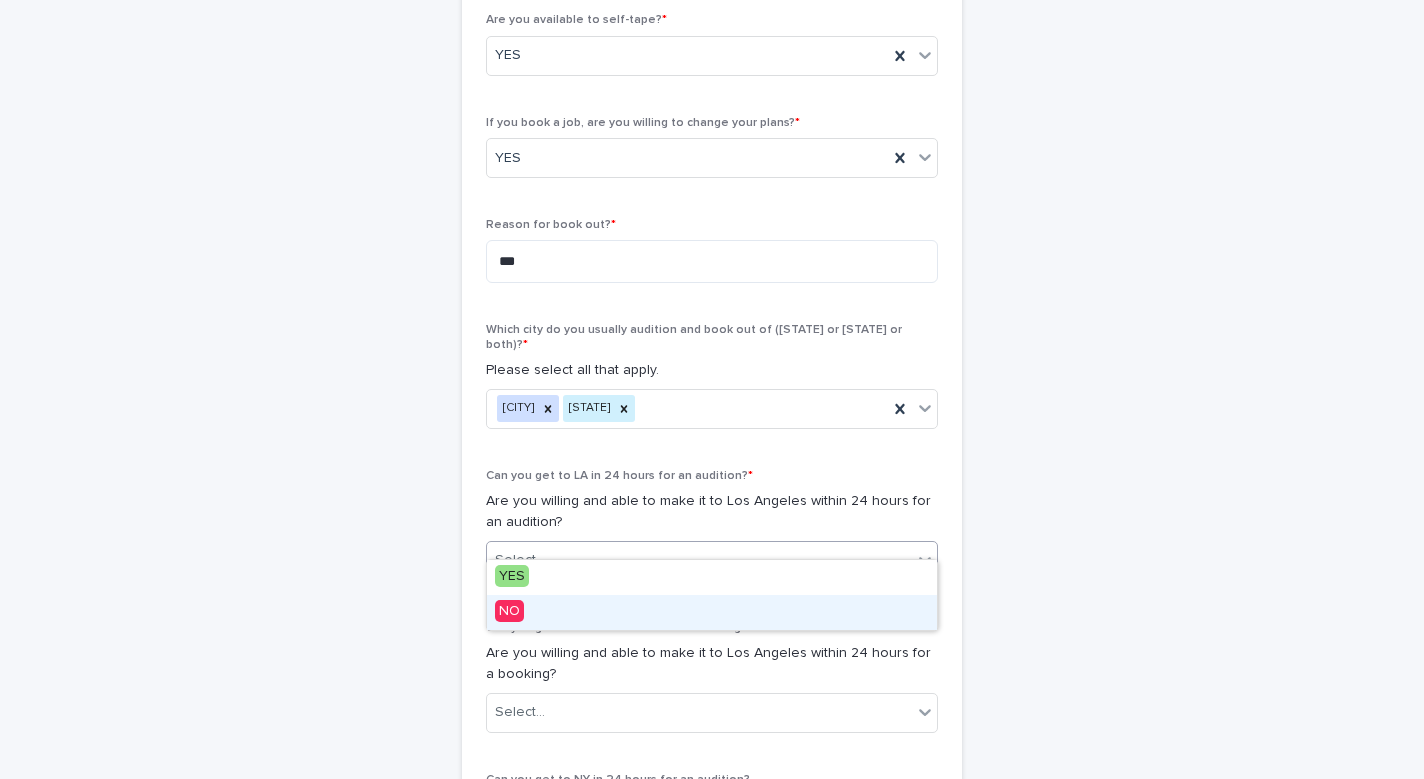 click on "NO" at bounding box center (509, 611) 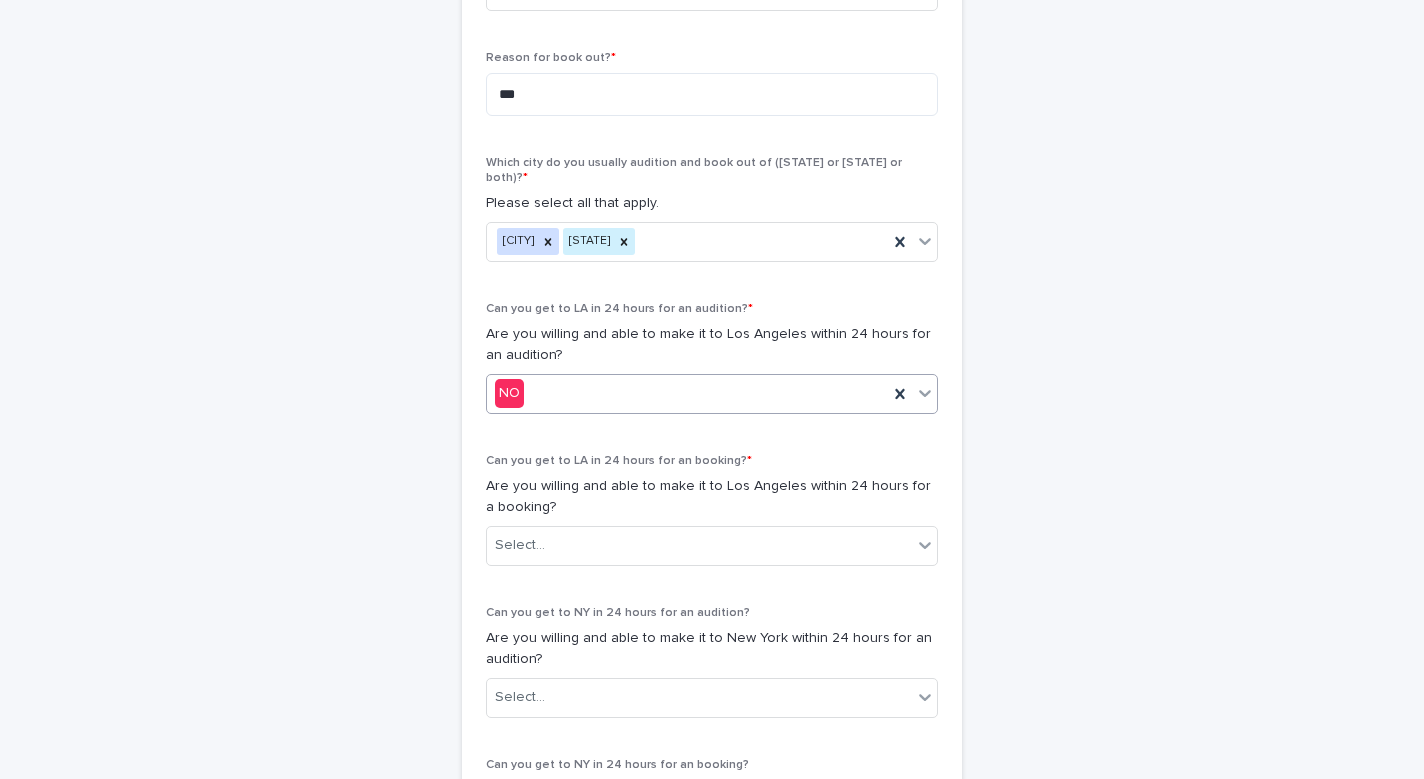 scroll, scrollTop: 931, scrollLeft: 0, axis: vertical 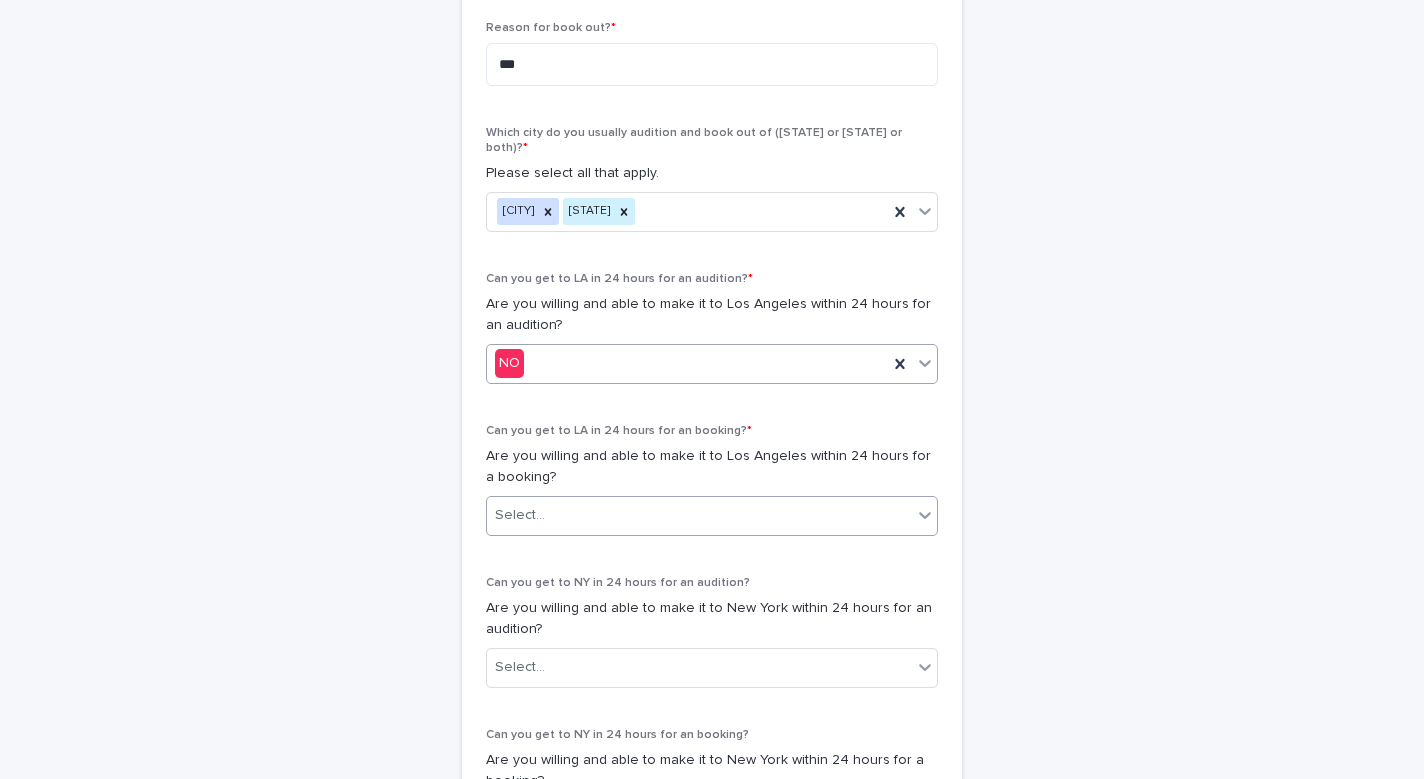 click on "Select..." at bounding box center (520, 515) 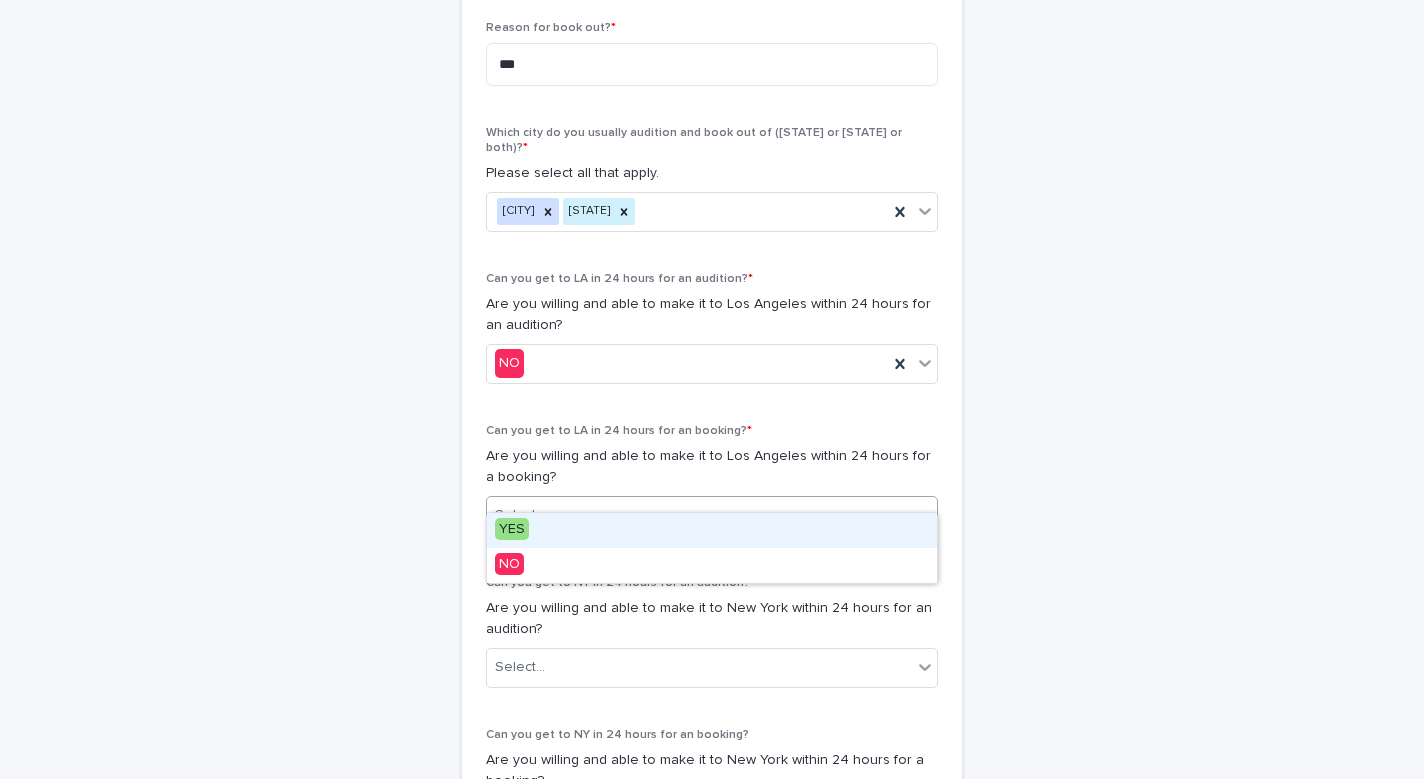 click on "YES" at bounding box center (512, 529) 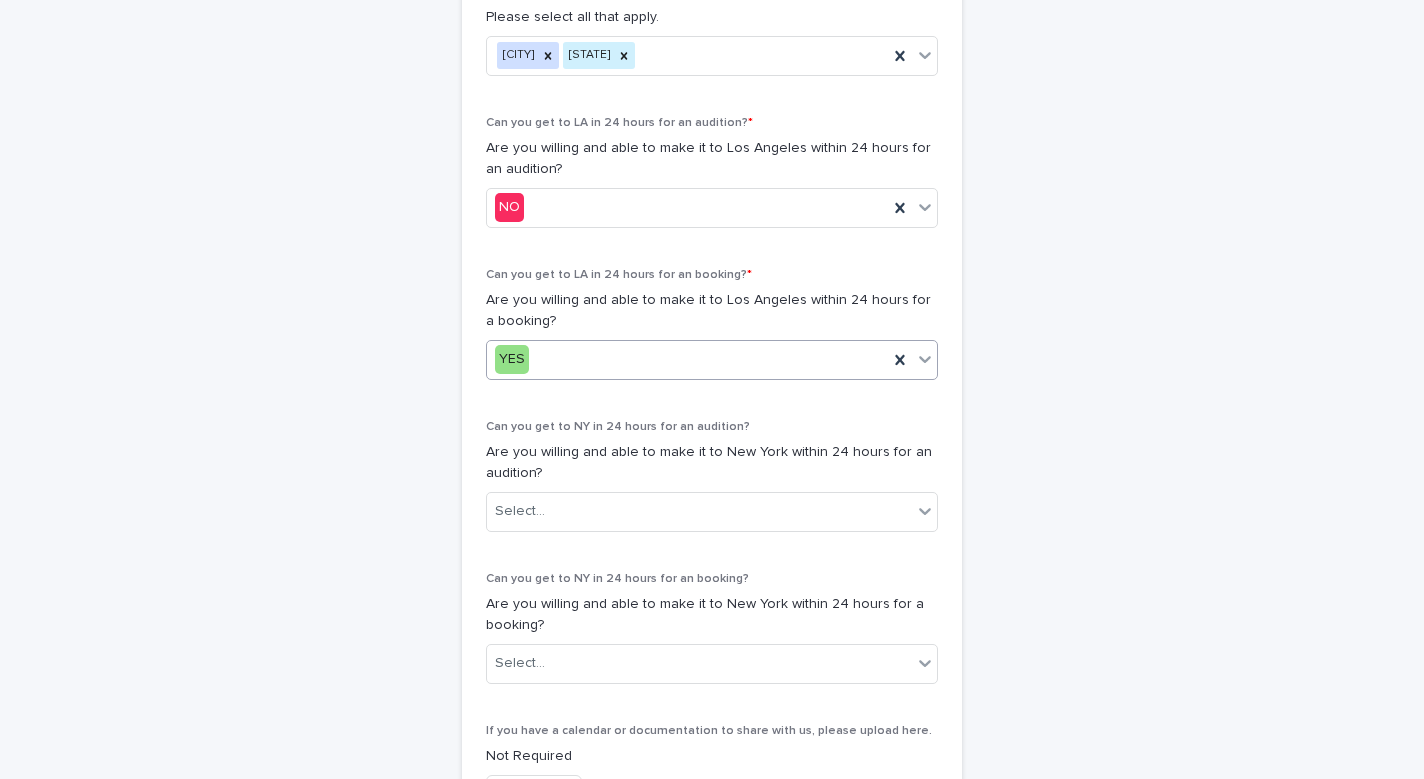 scroll, scrollTop: 1093, scrollLeft: 0, axis: vertical 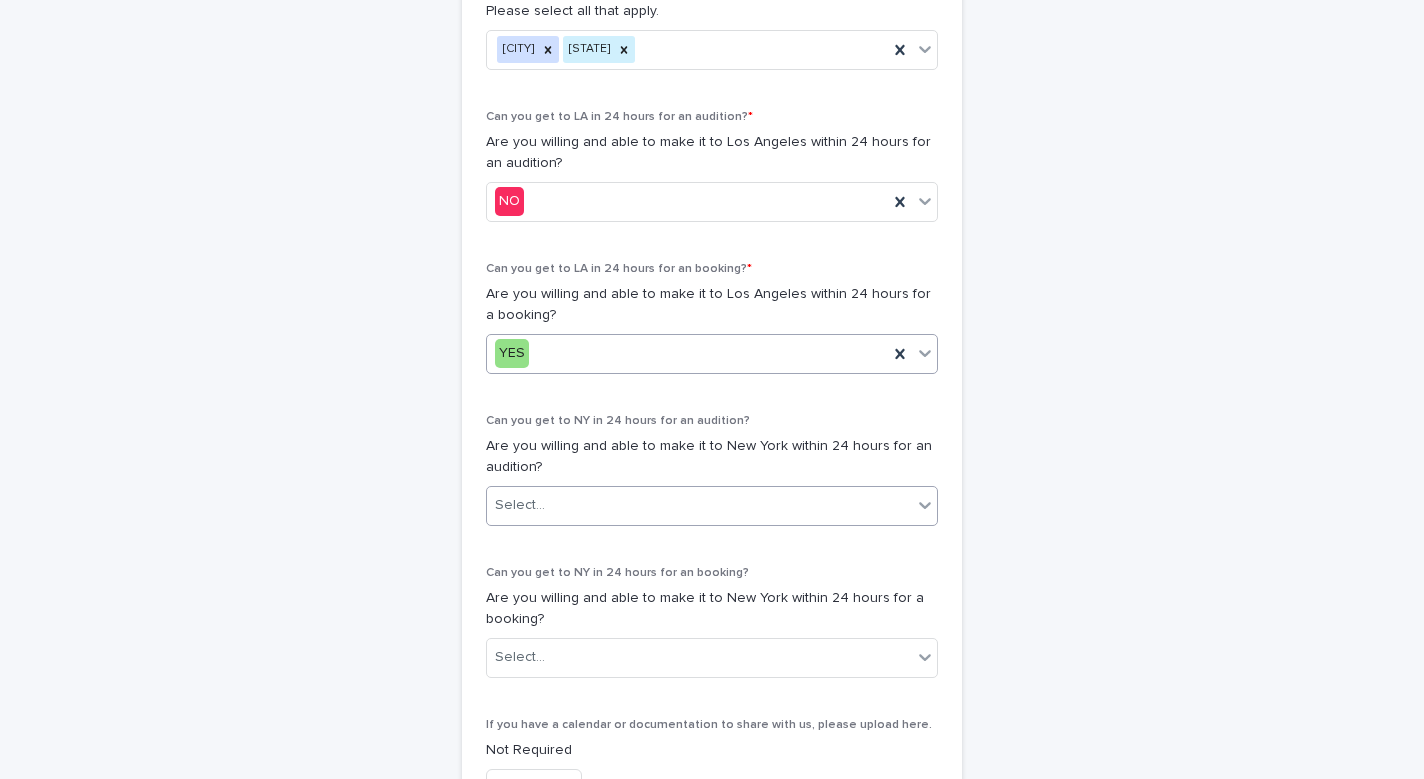 click on "Select..." at bounding box center (699, 505) 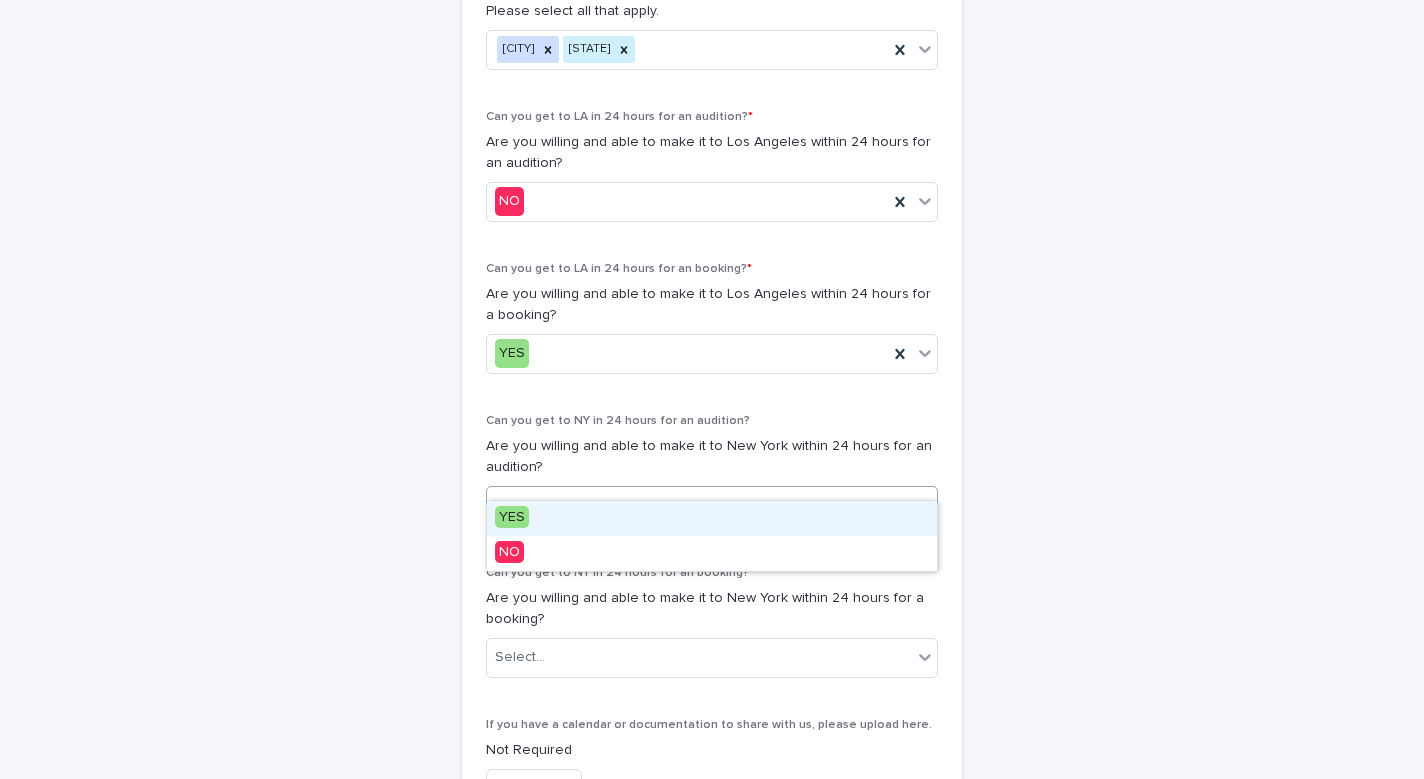 click on "YES" at bounding box center [512, 517] 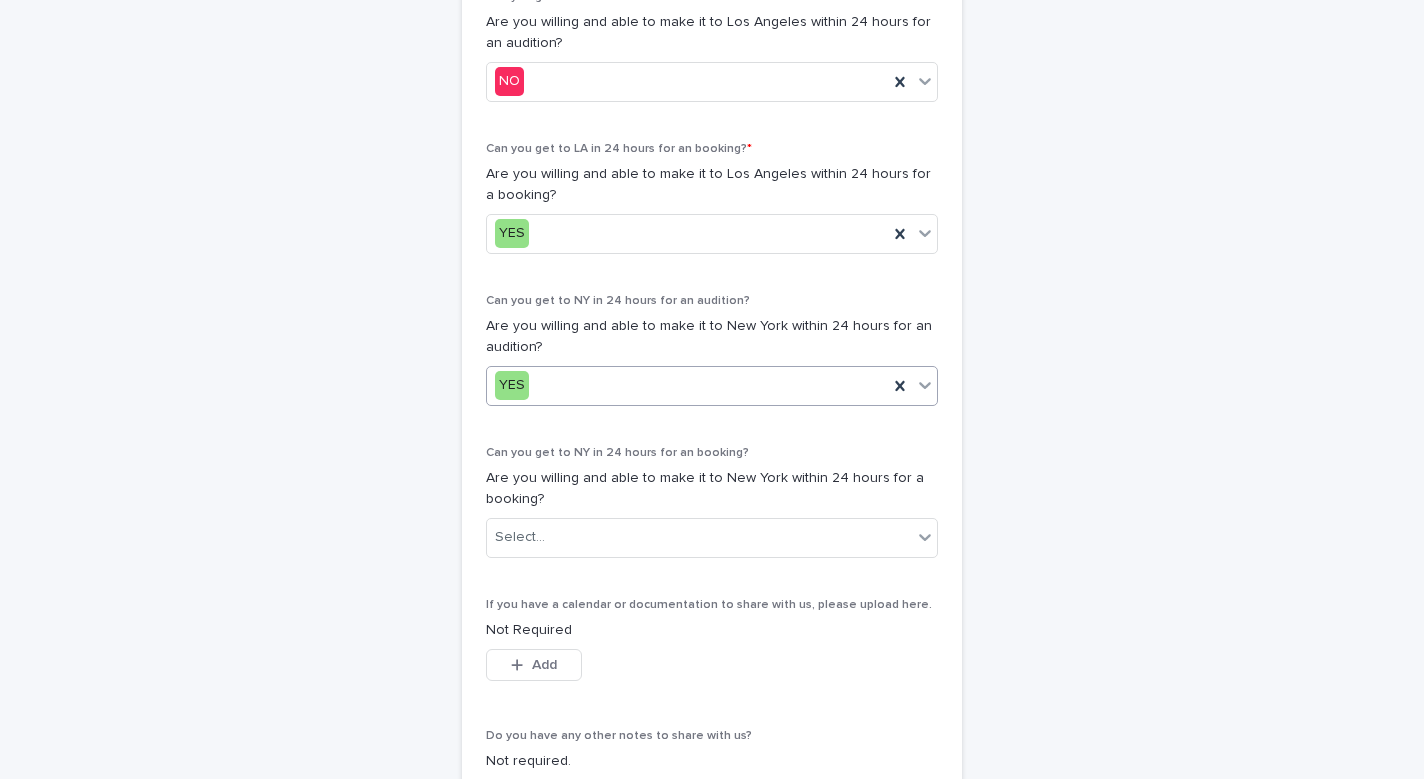 scroll, scrollTop: 1224, scrollLeft: 0, axis: vertical 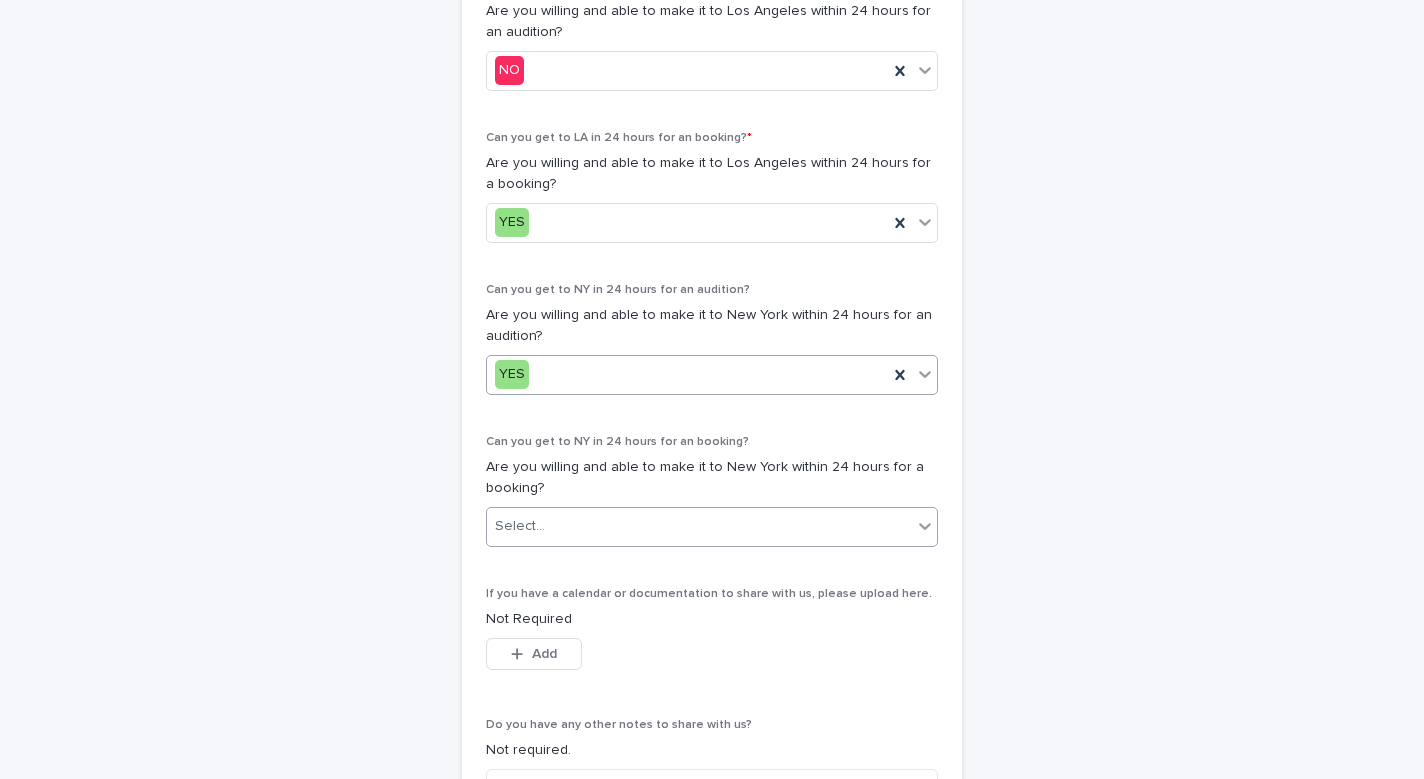 click on "Select..." at bounding box center [520, 526] 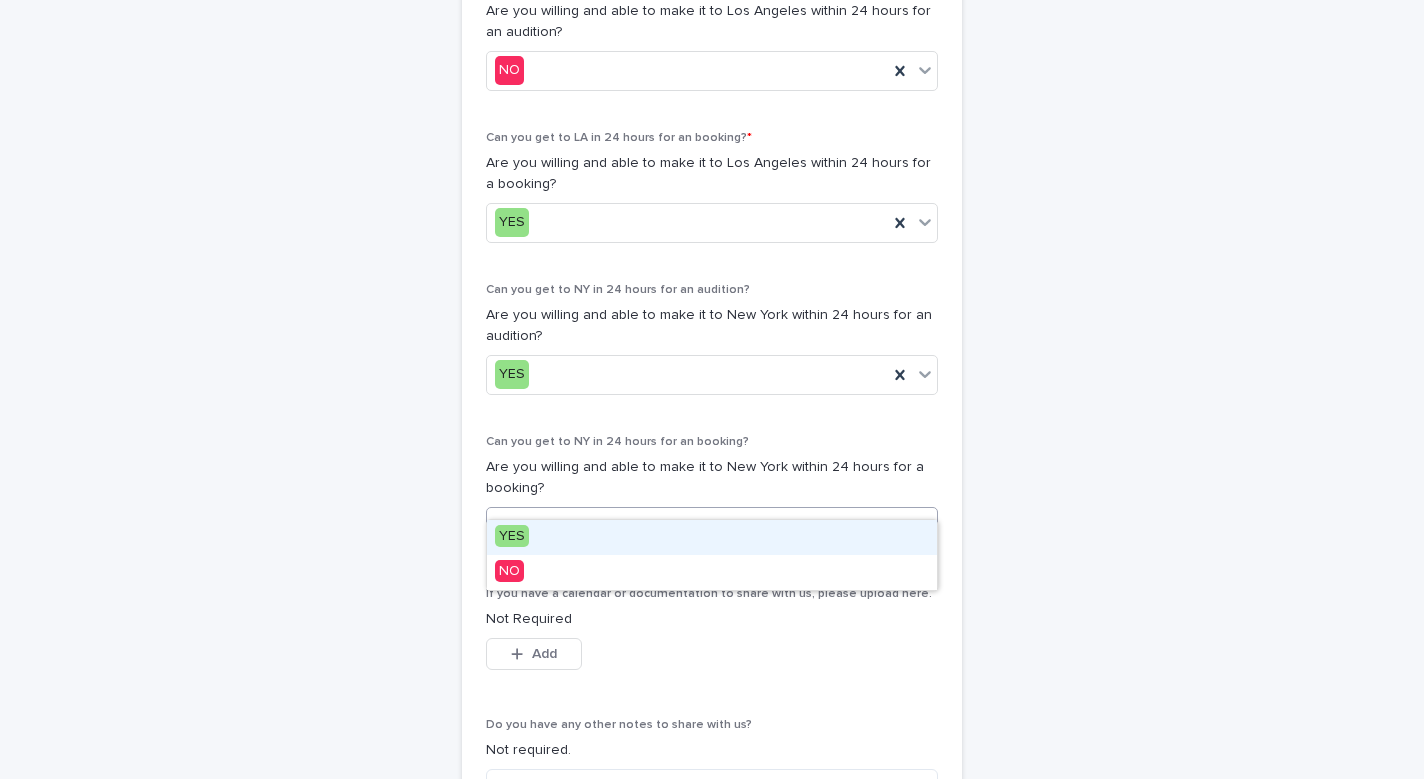 click on "YES" at bounding box center [512, 536] 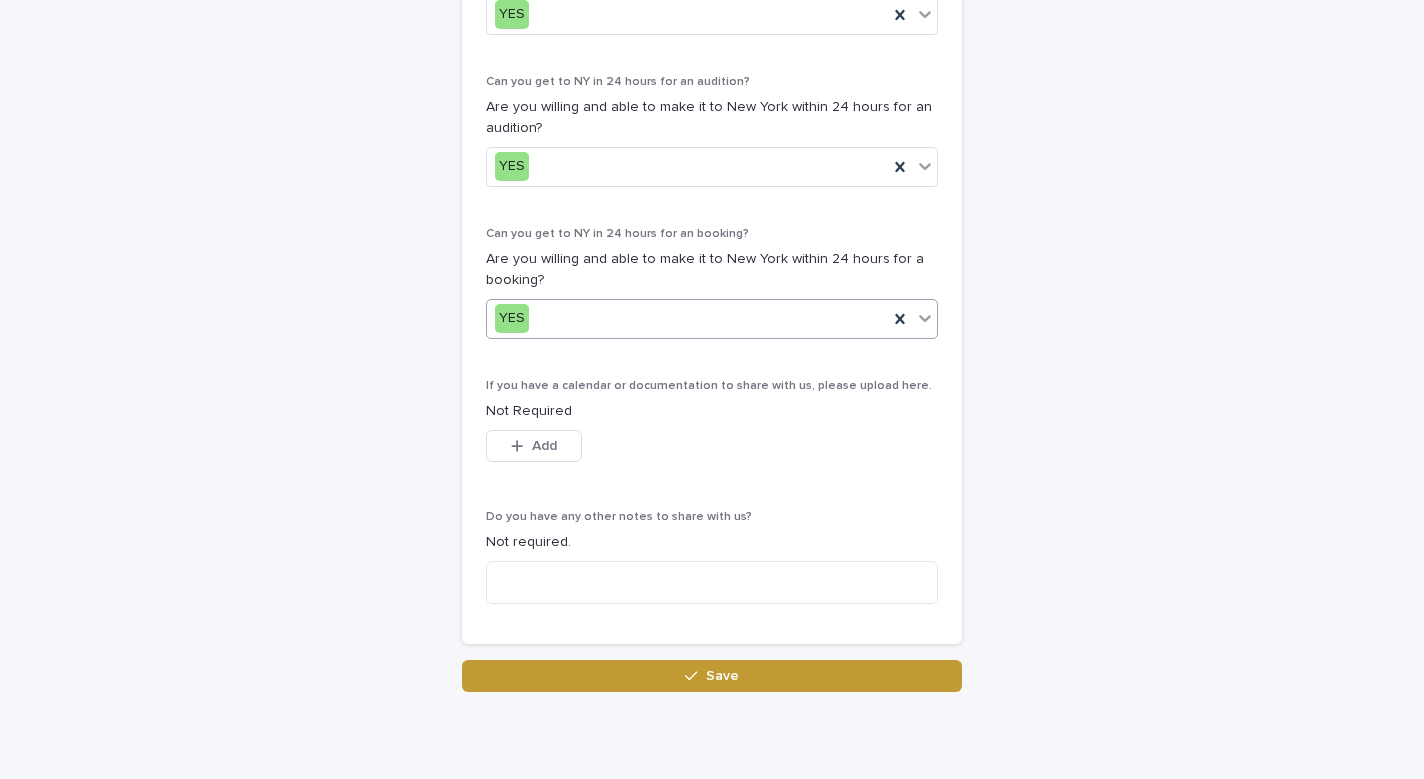 scroll, scrollTop: 1433, scrollLeft: 0, axis: vertical 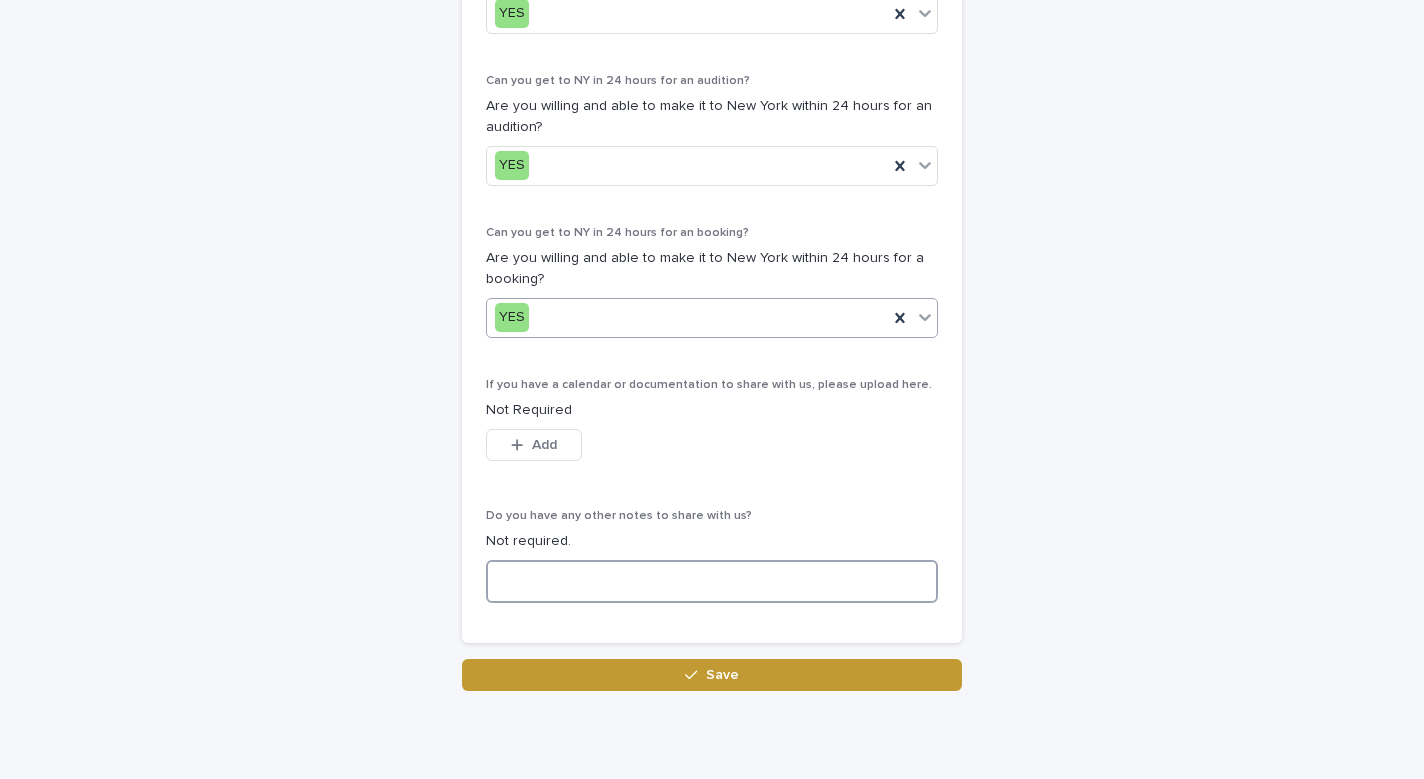 click at bounding box center [712, 581] 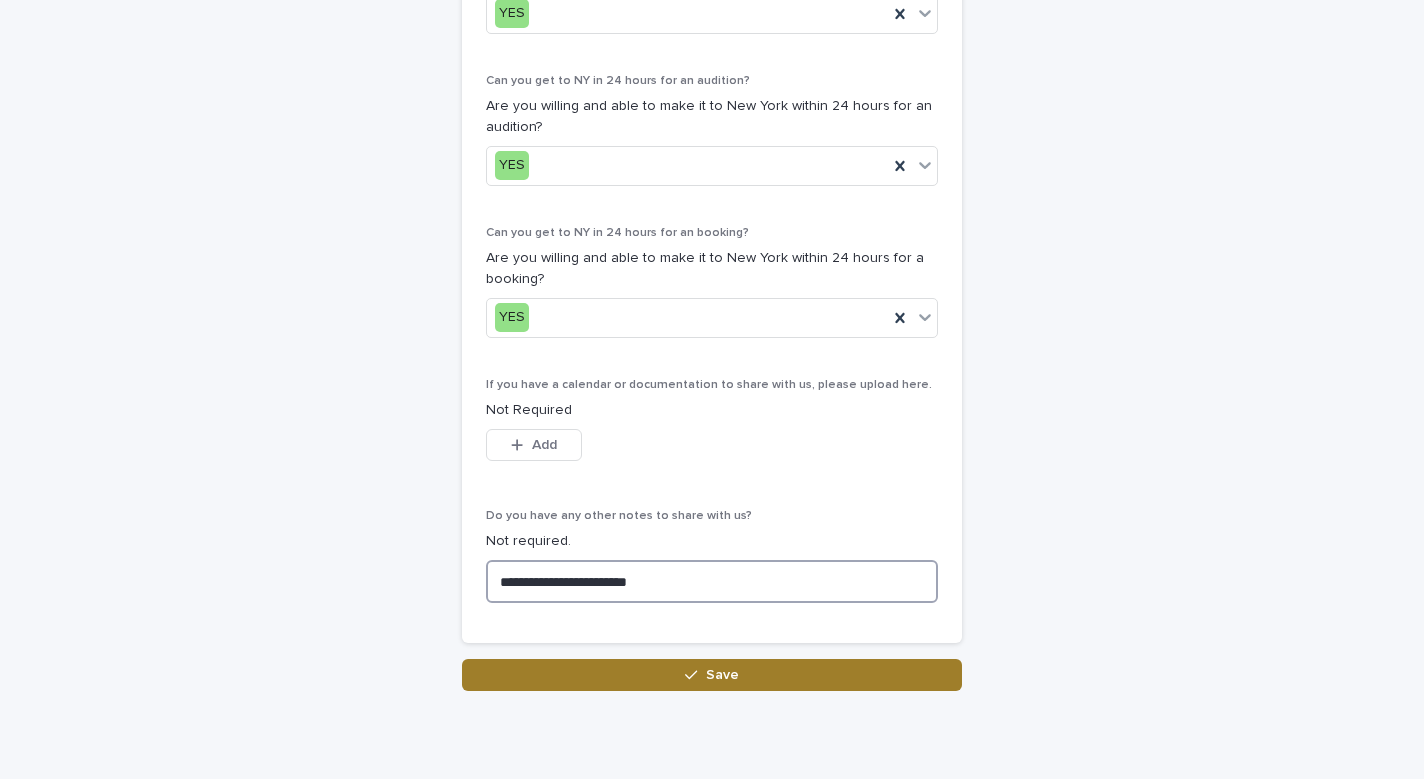 type on "**********" 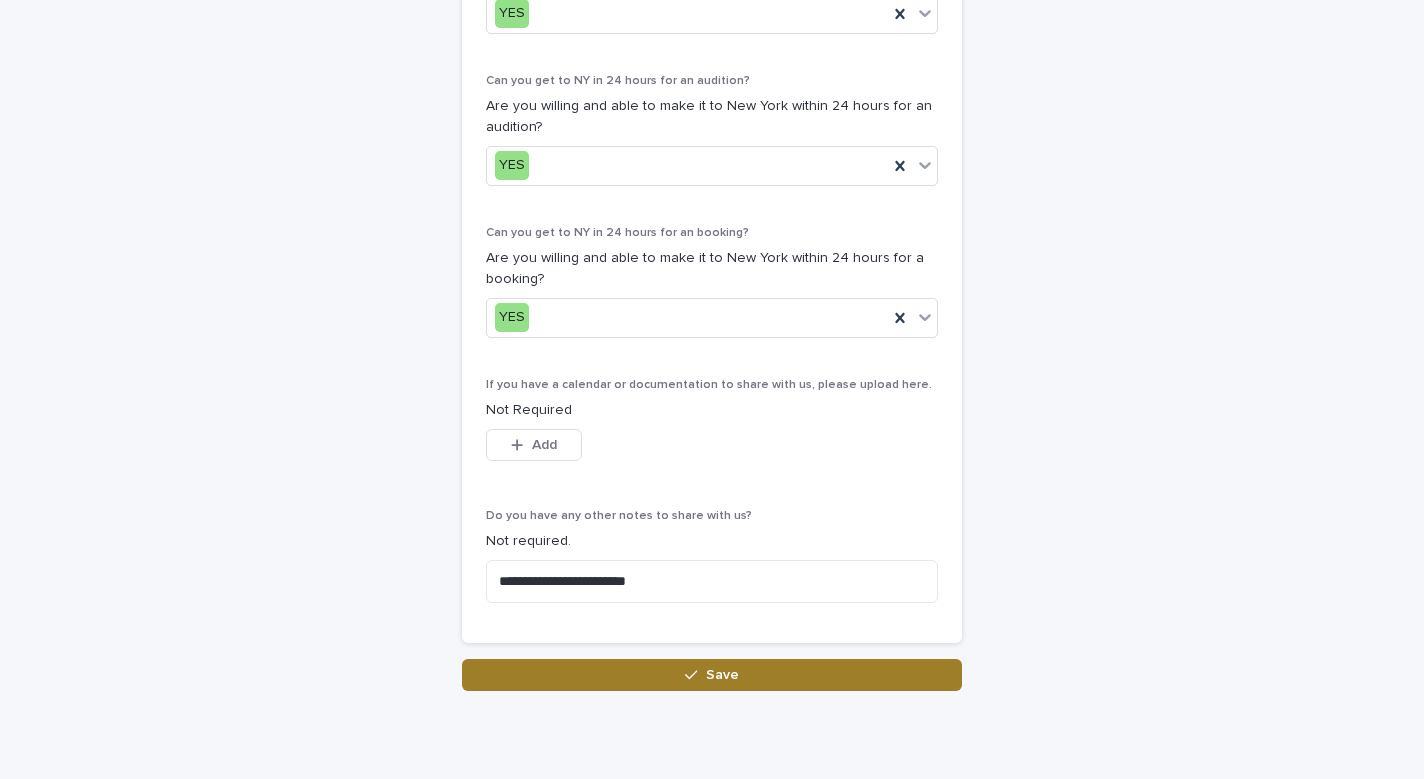 click on "Save" at bounding box center (722, 675) 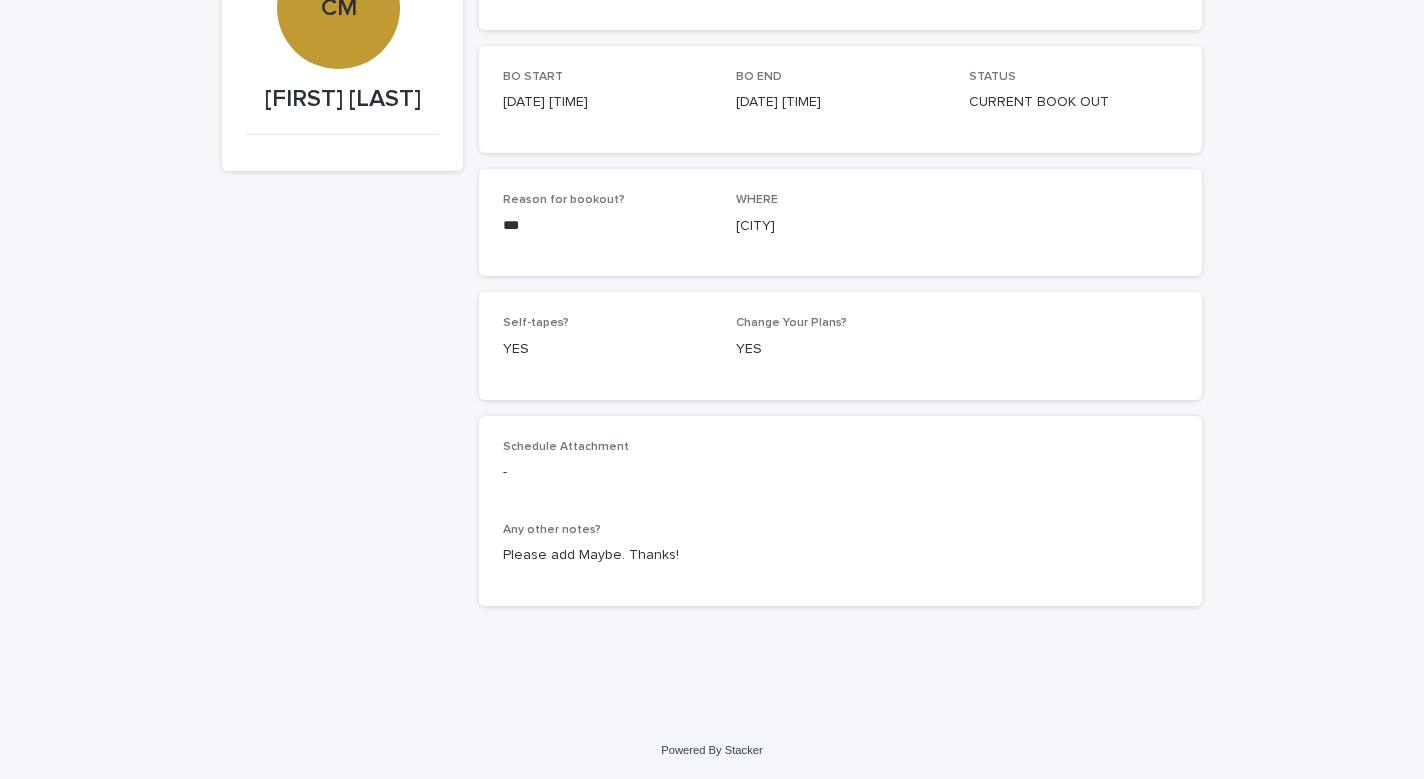 scroll, scrollTop: 230, scrollLeft: 0, axis: vertical 